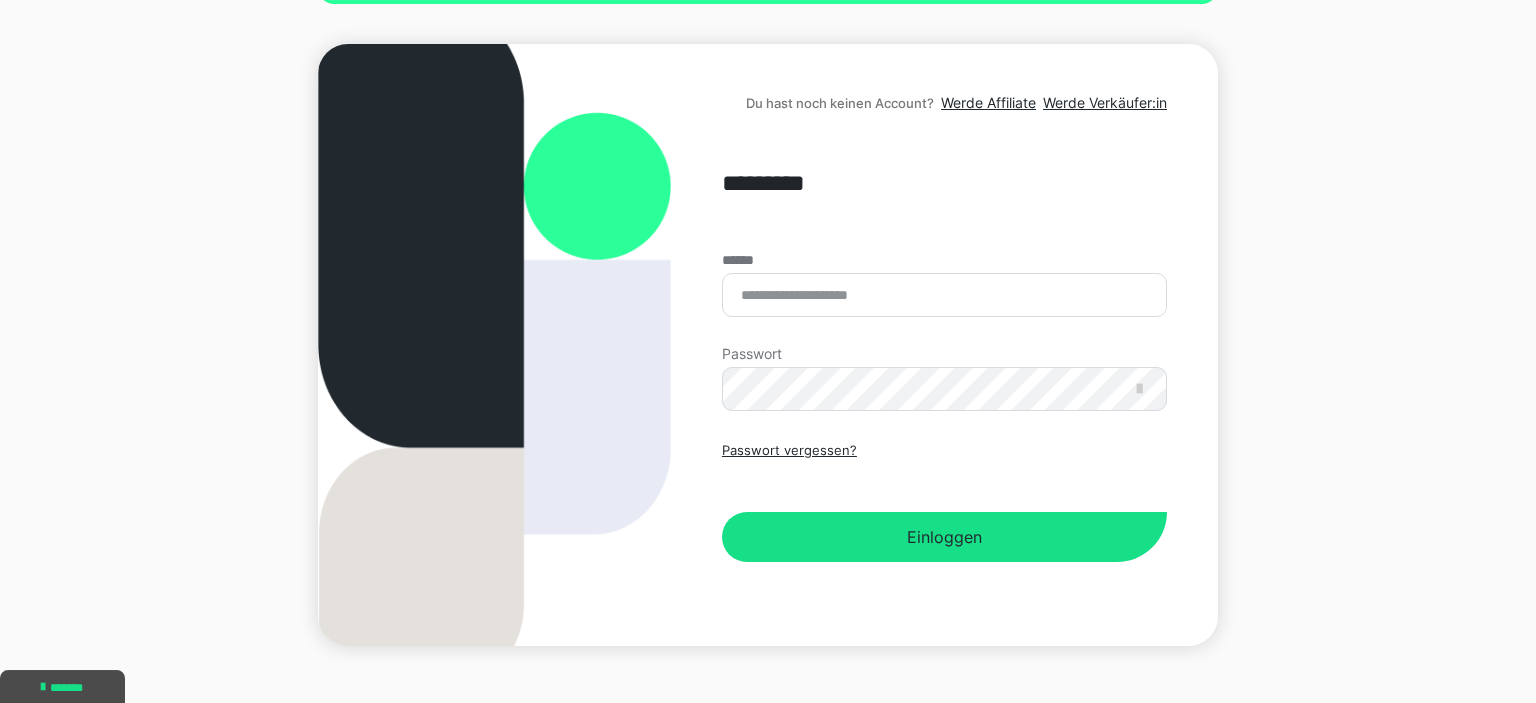scroll, scrollTop: 211, scrollLeft: 0, axis: vertical 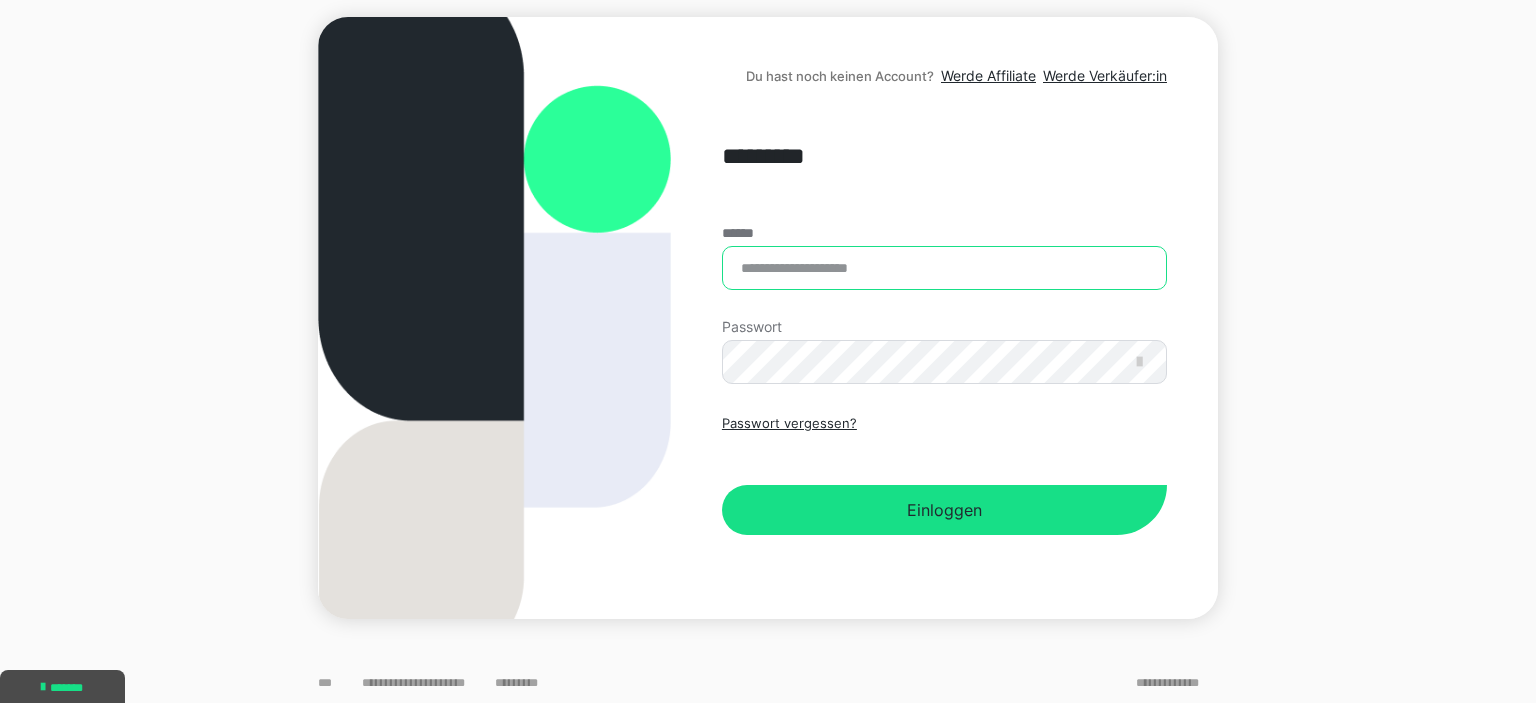 click on "******" at bounding box center (944, 268) 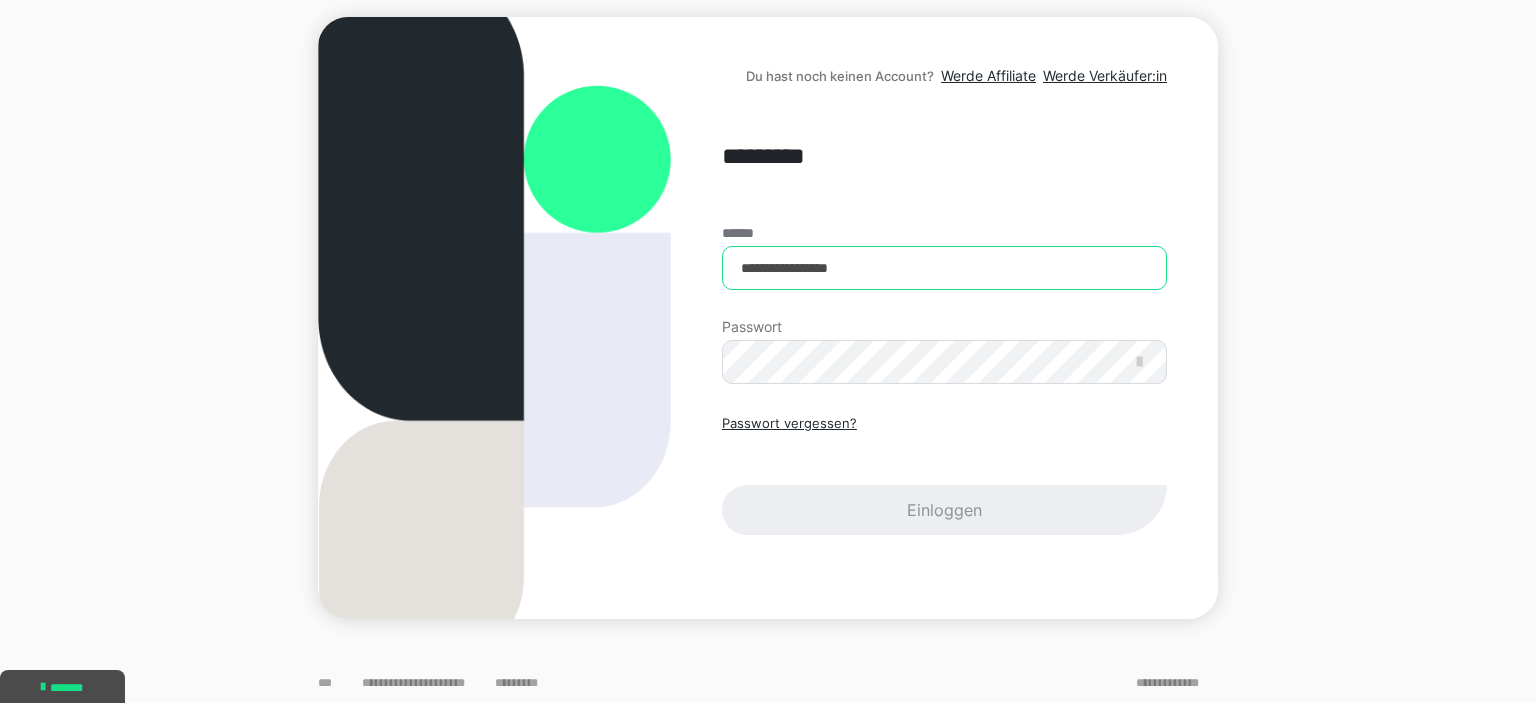 type on "**********" 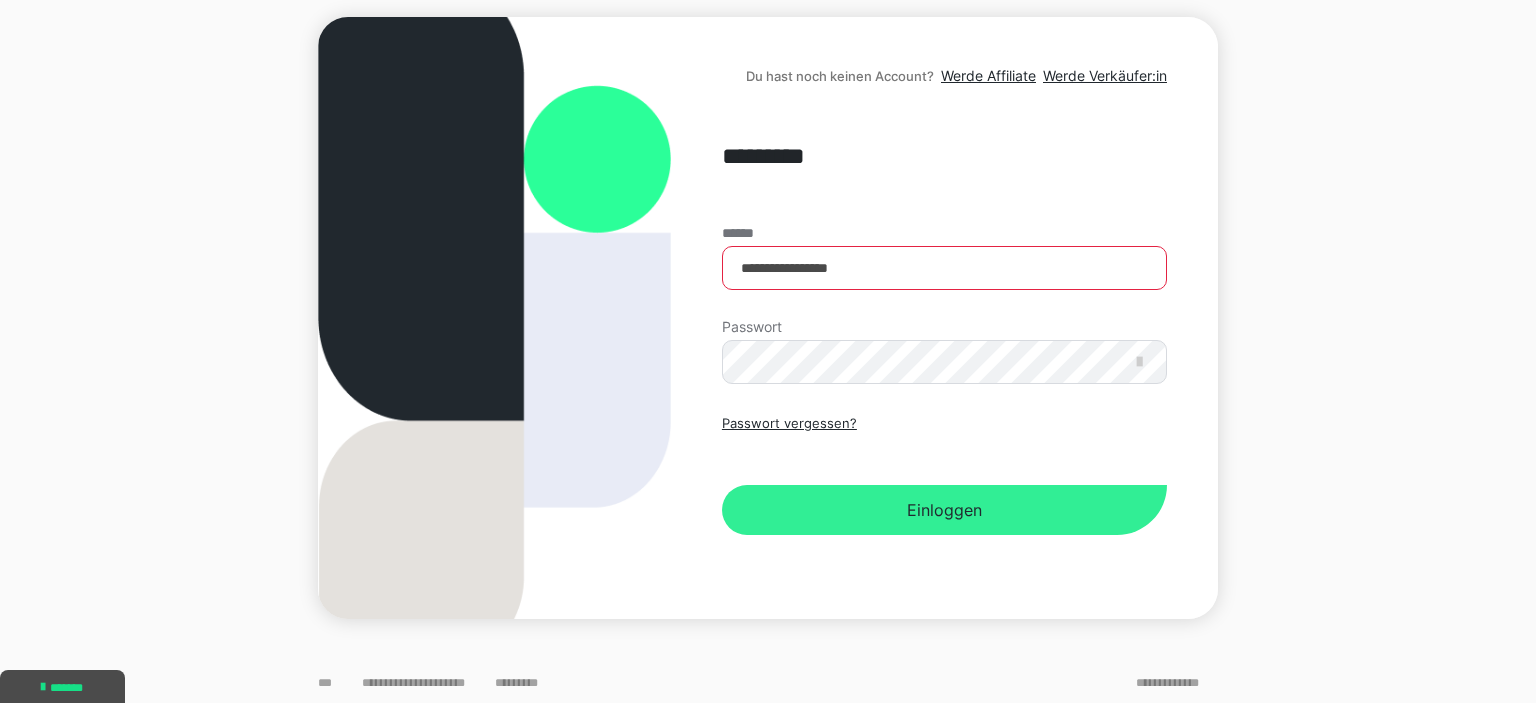 click on "Einloggen" at bounding box center [944, 510] 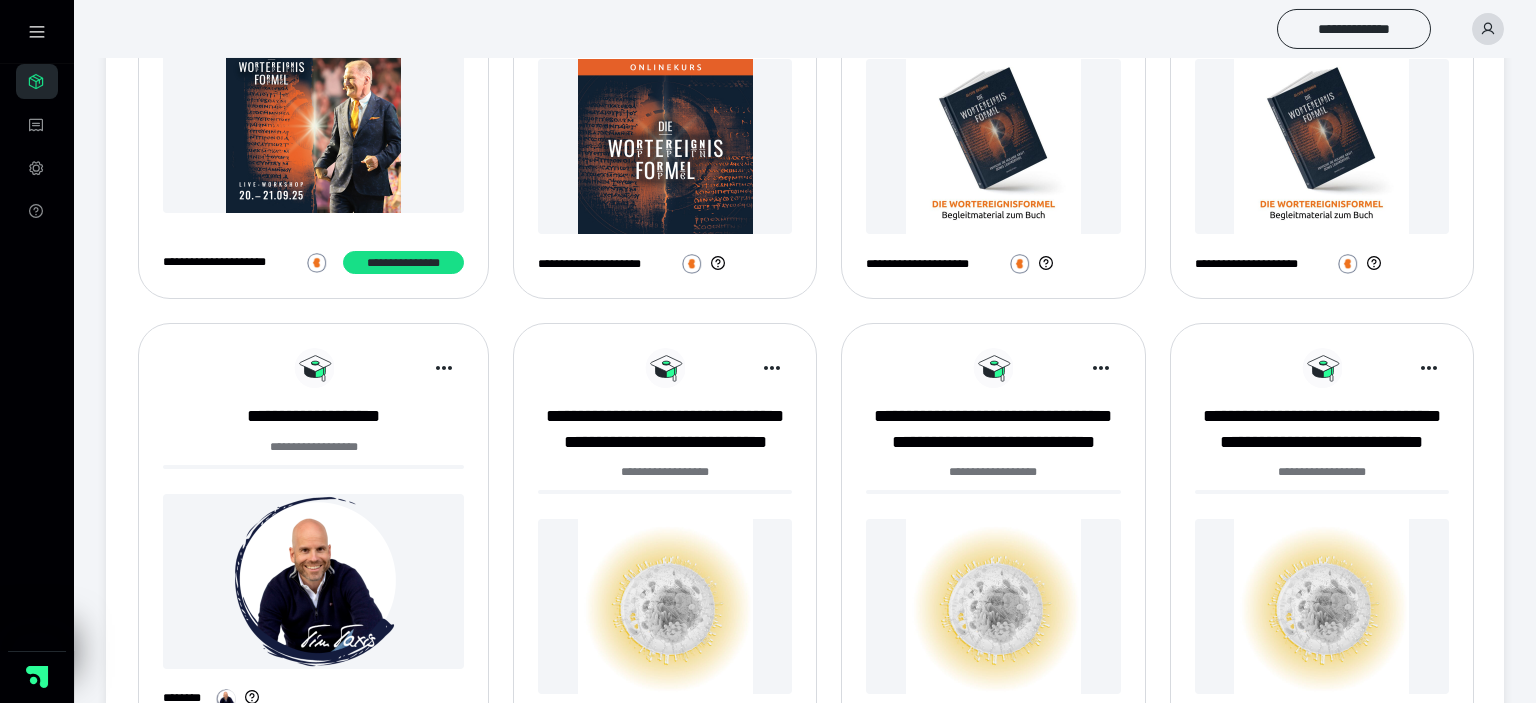 scroll, scrollTop: 316, scrollLeft: 0, axis: vertical 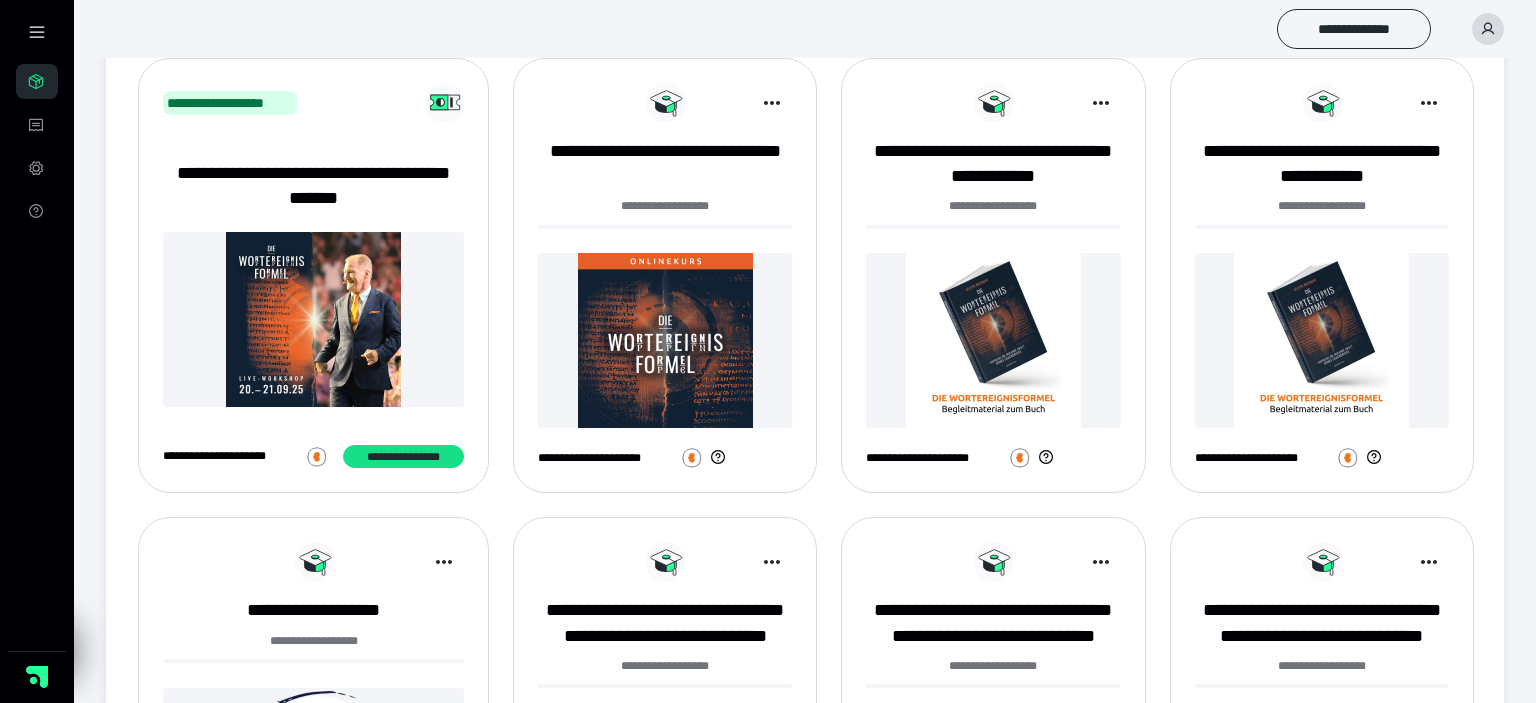 click at bounding box center [665, 340] 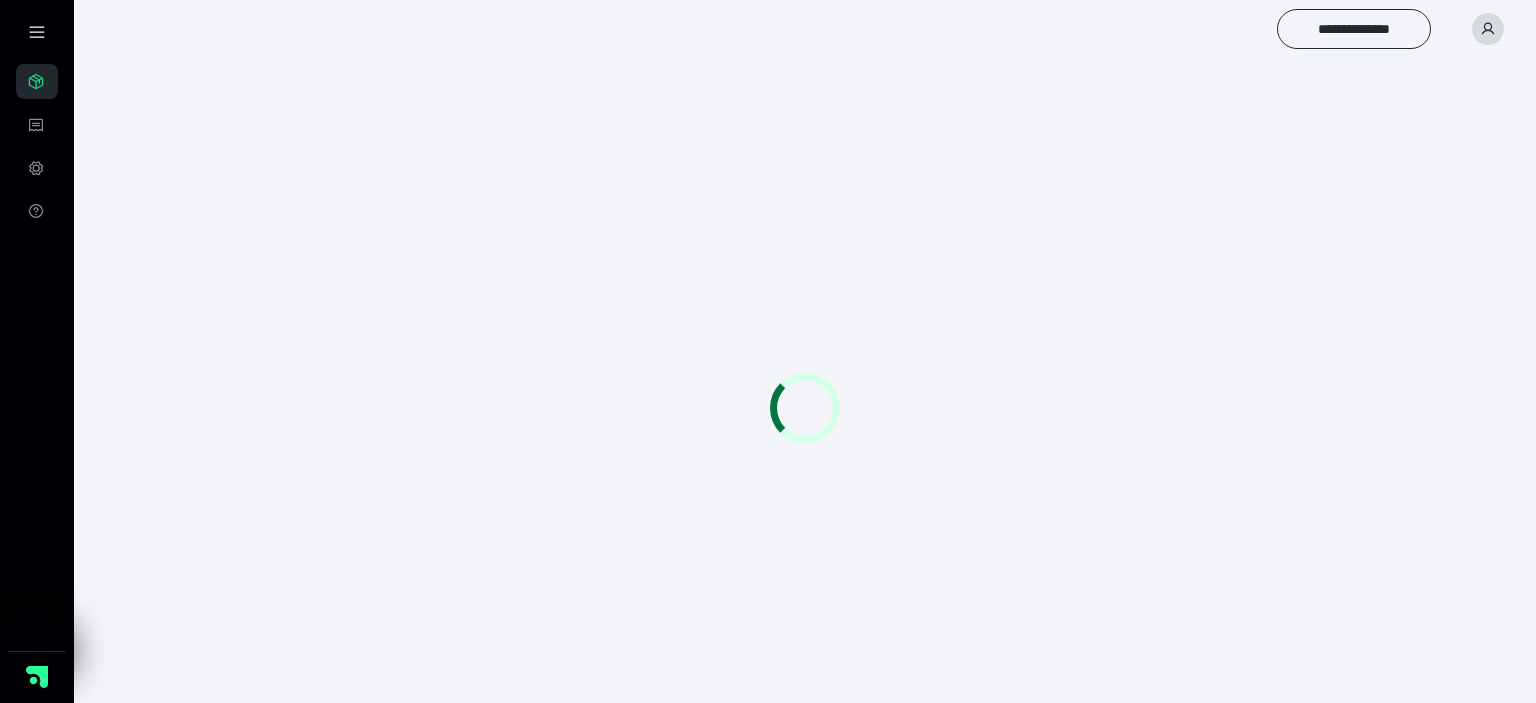 scroll, scrollTop: 0, scrollLeft: 0, axis: both 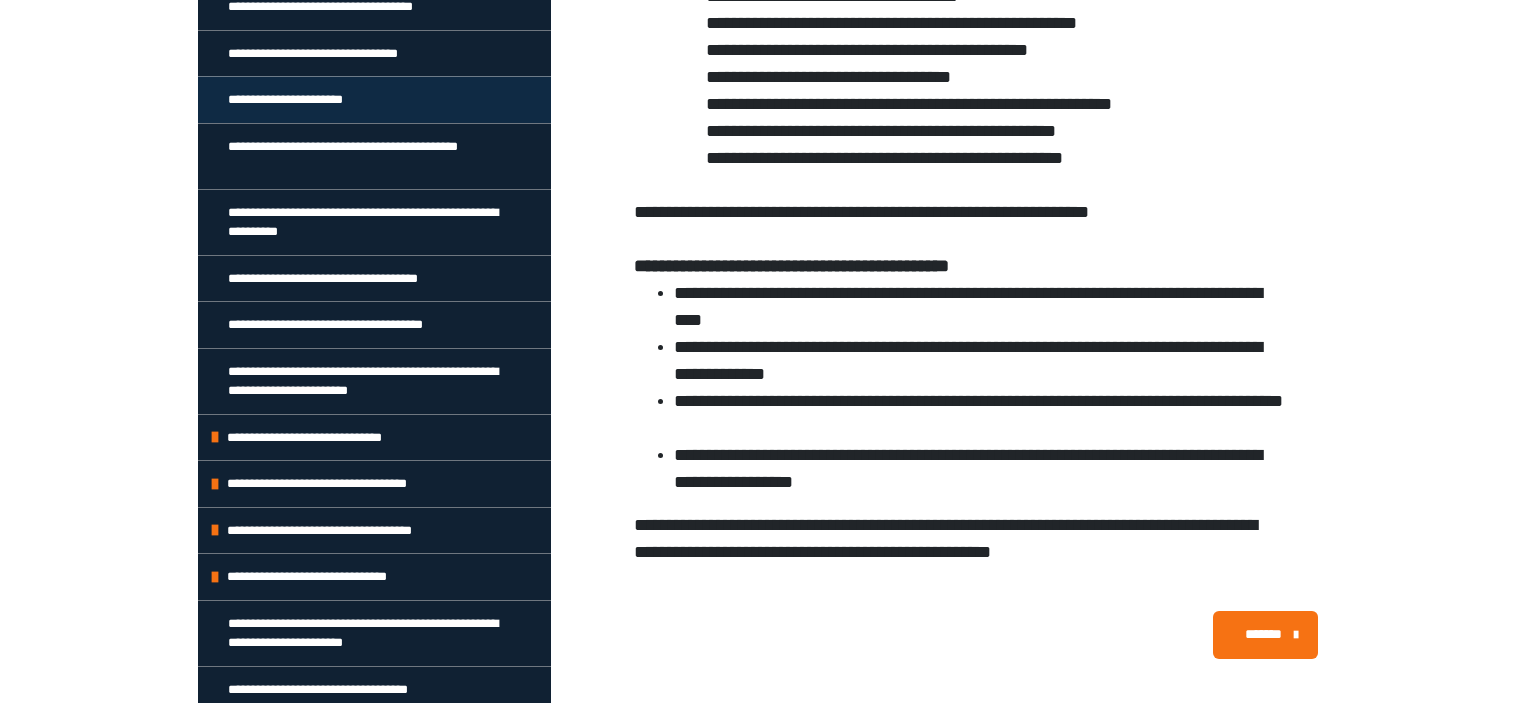 click on "**********" at bounding box center [298, 100] 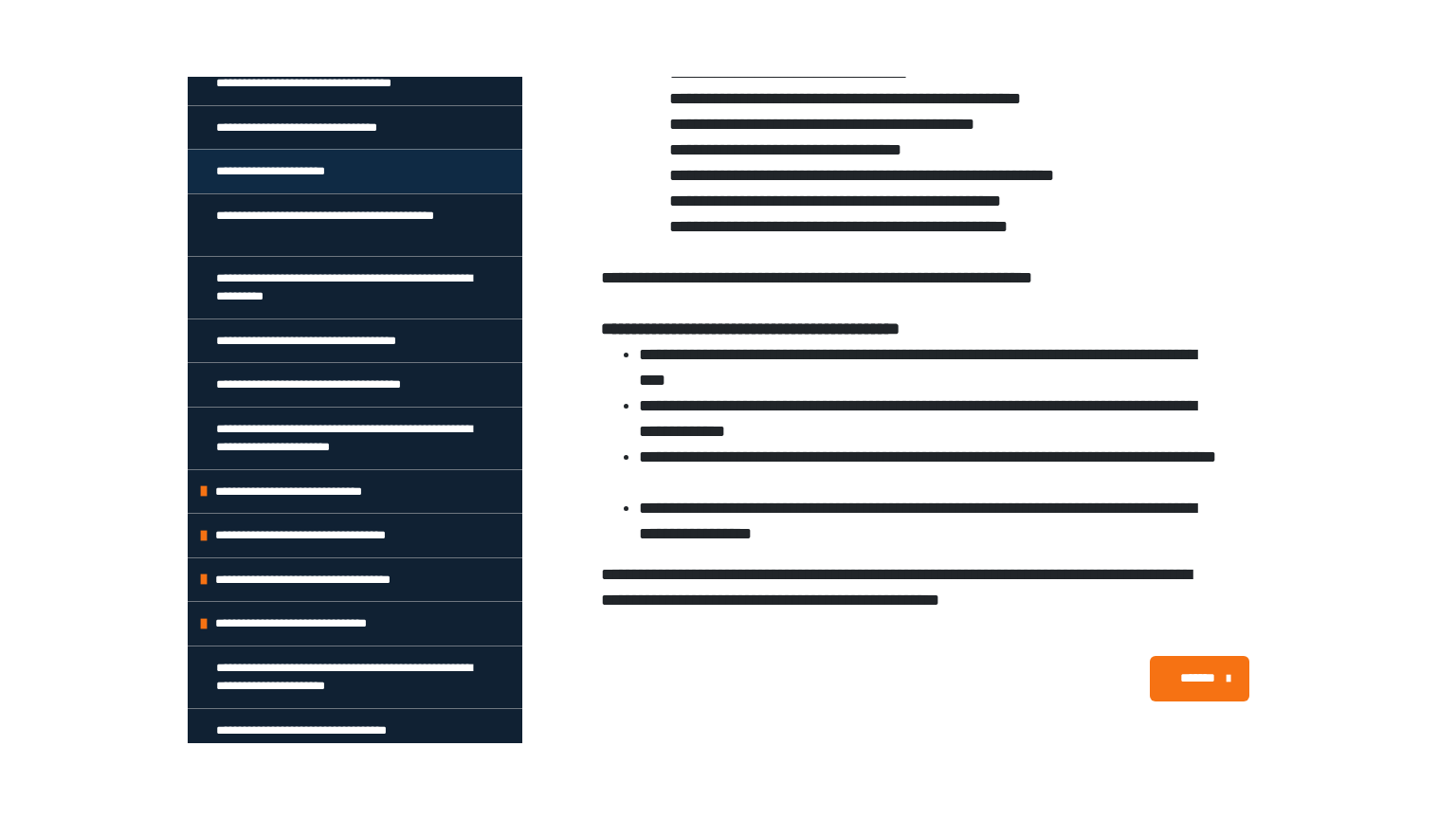 scroll, scrollTop: 273, scrollLeft: 0, axis: vertical 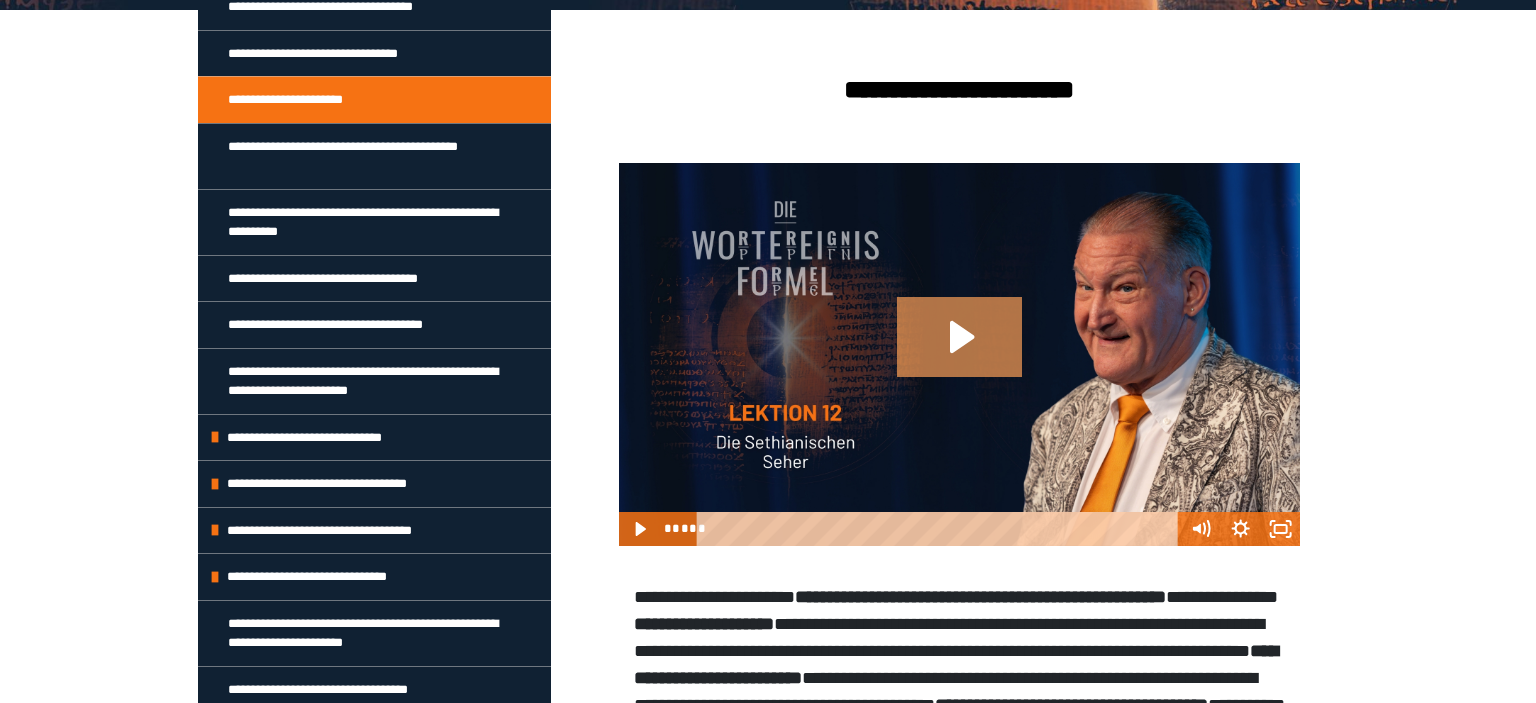 click 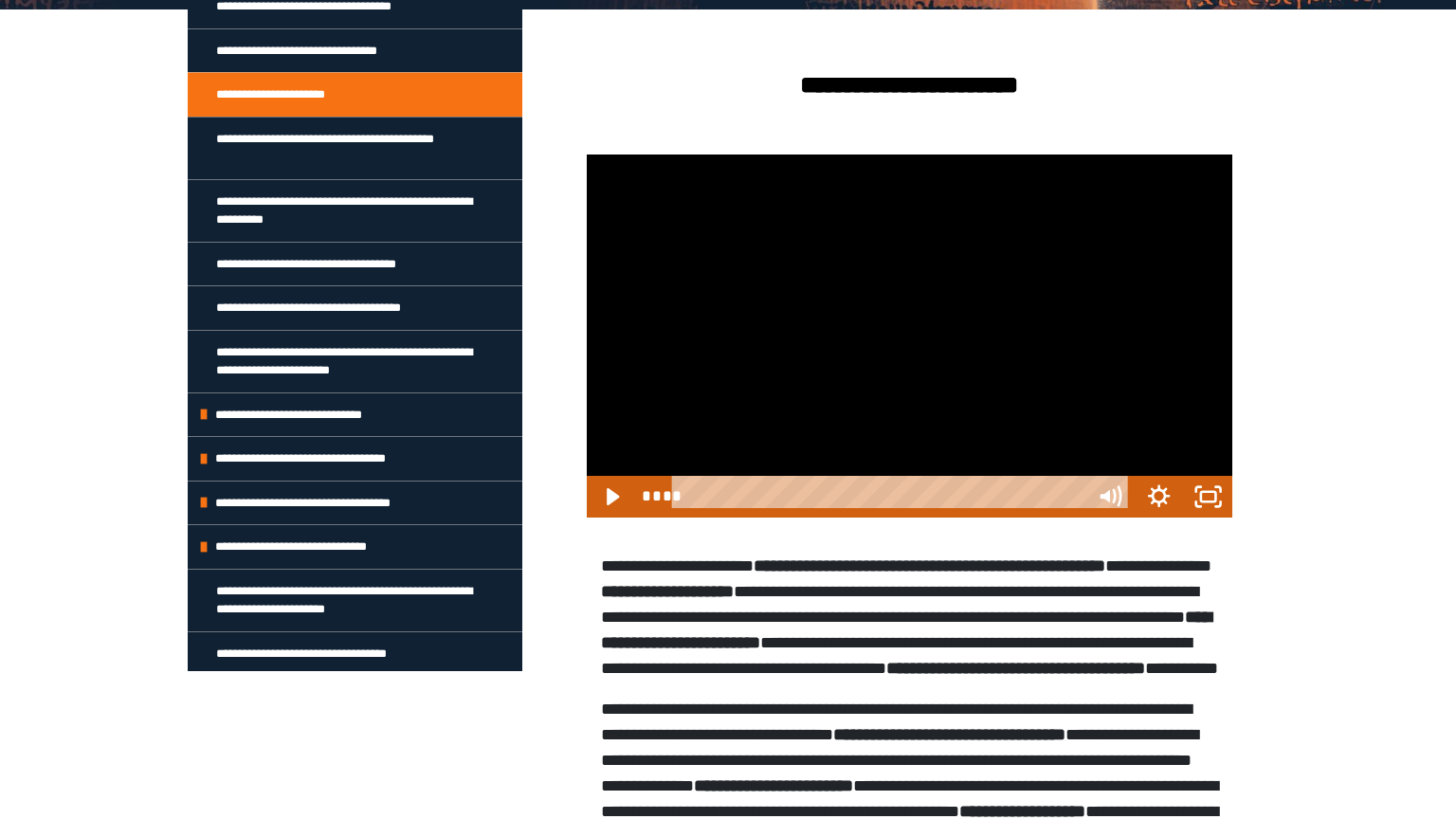 scroll, scrollTop: 422, scrollLeft: 0, axis: vertical 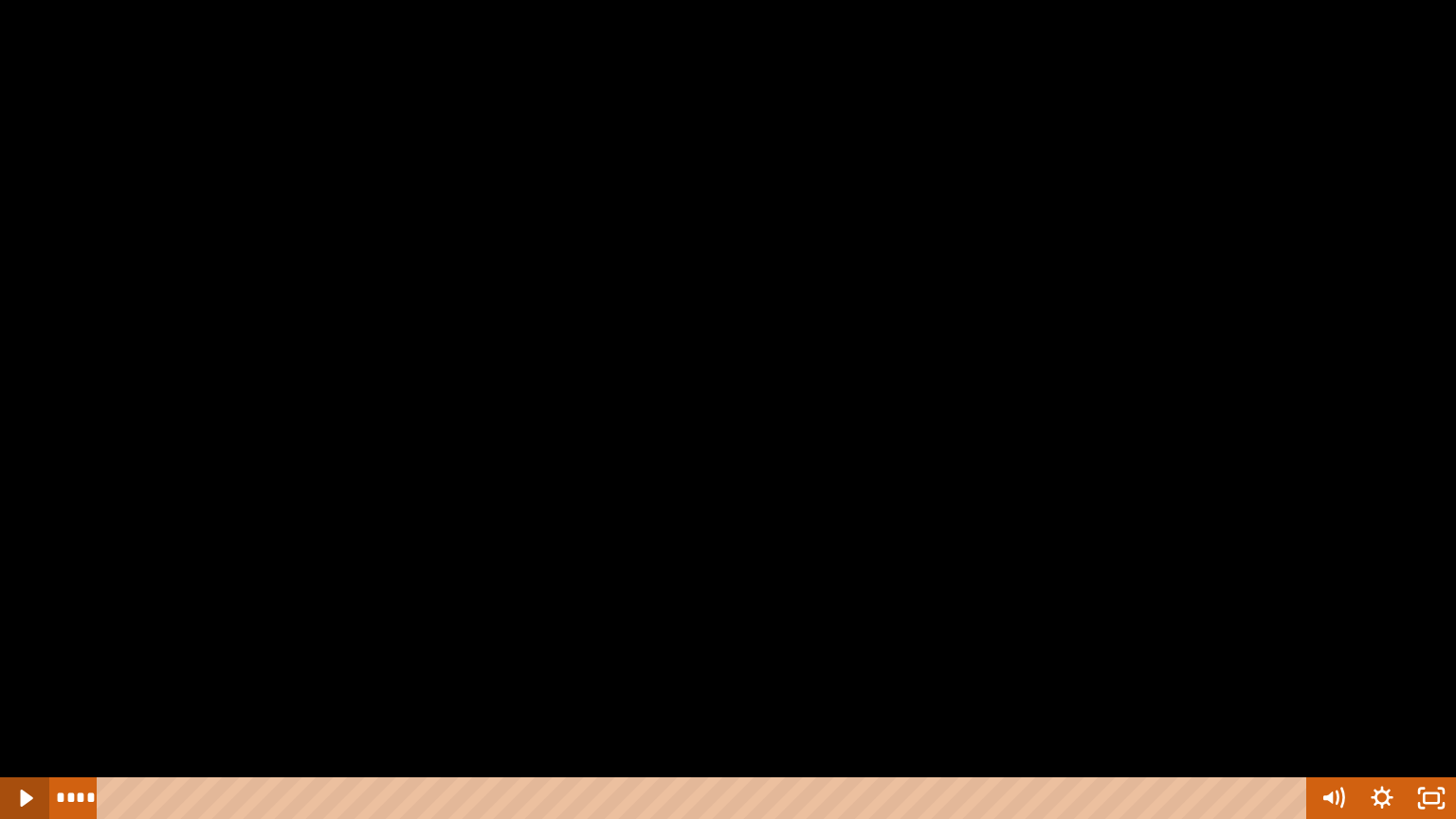 click 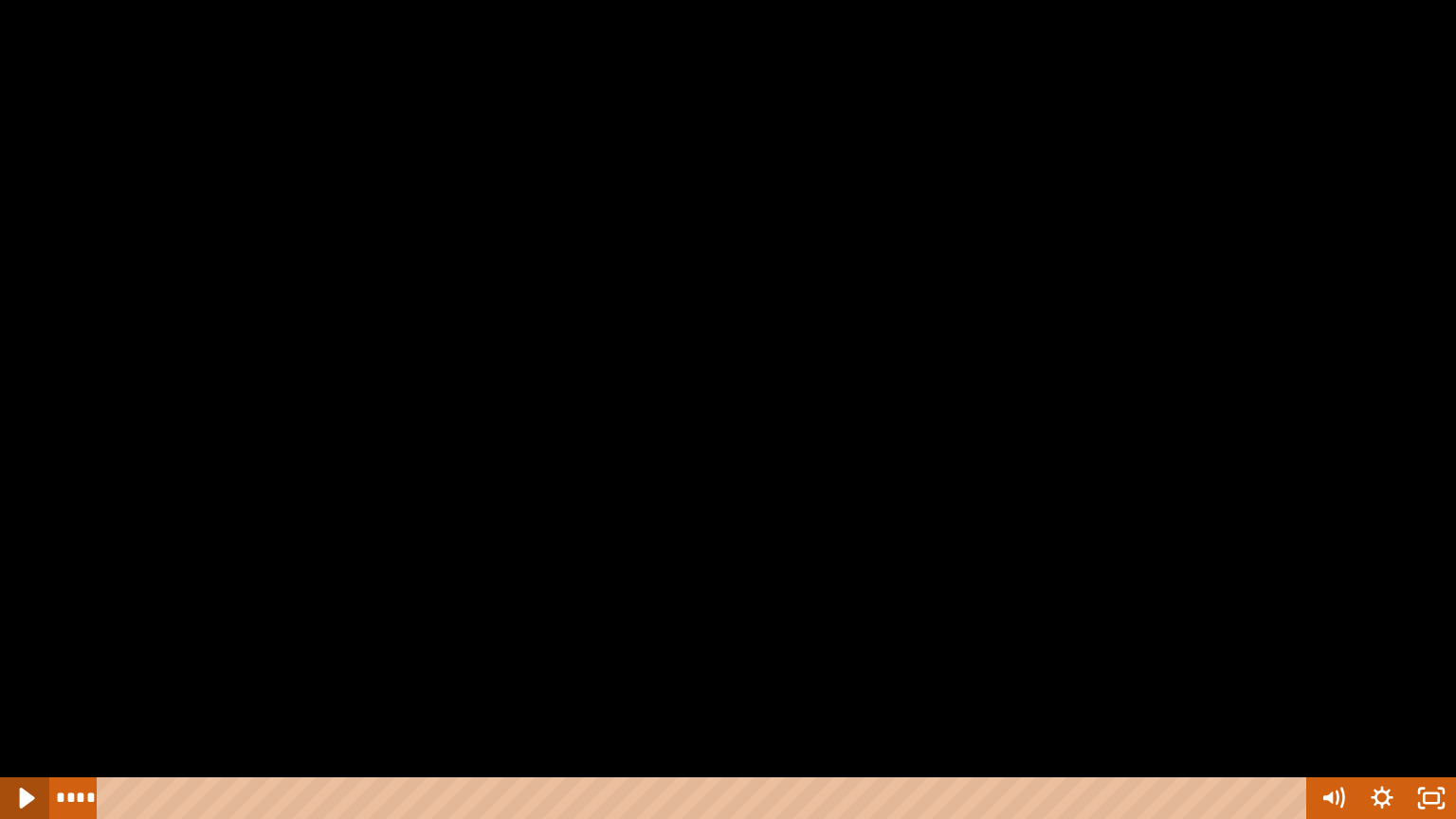 click 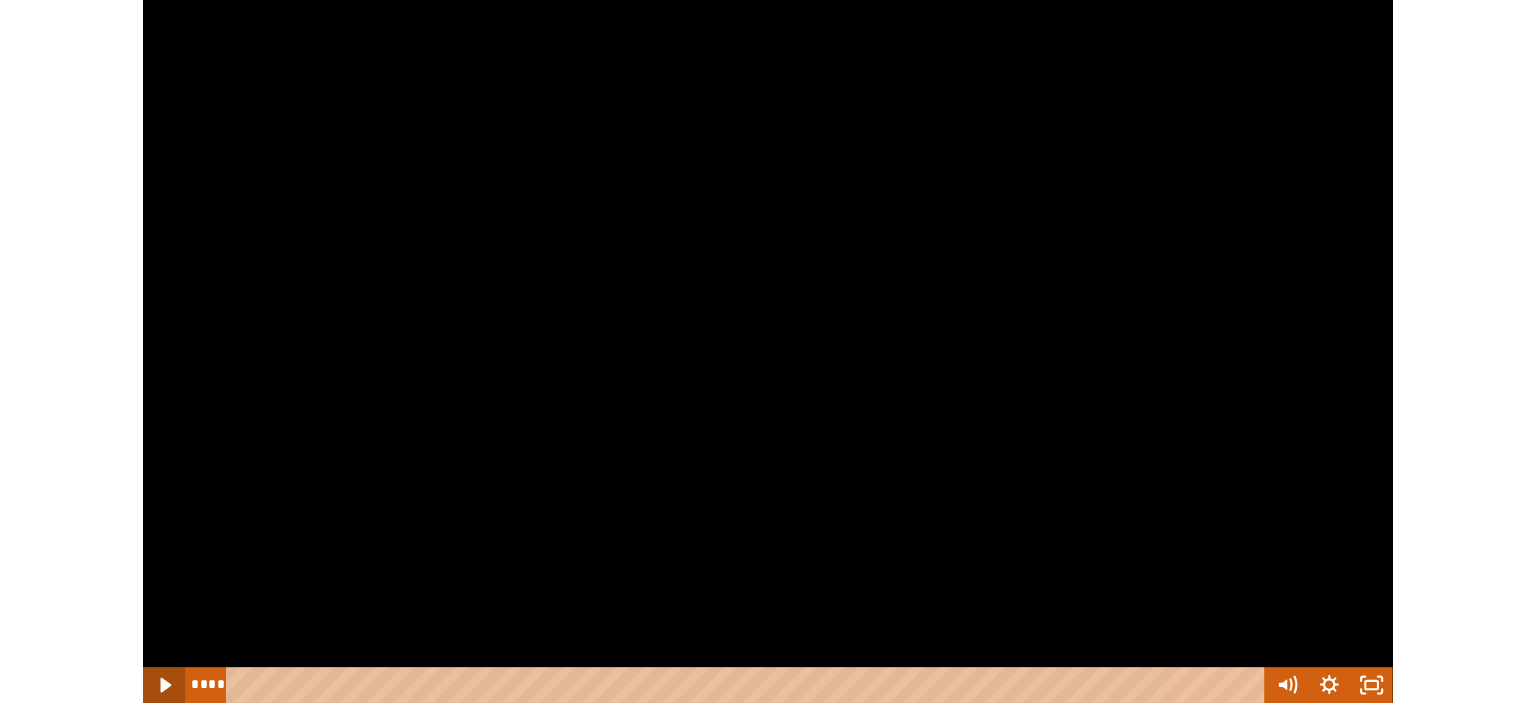 scroll, scrollTop: 0, scrollLeft: 0, axis: both 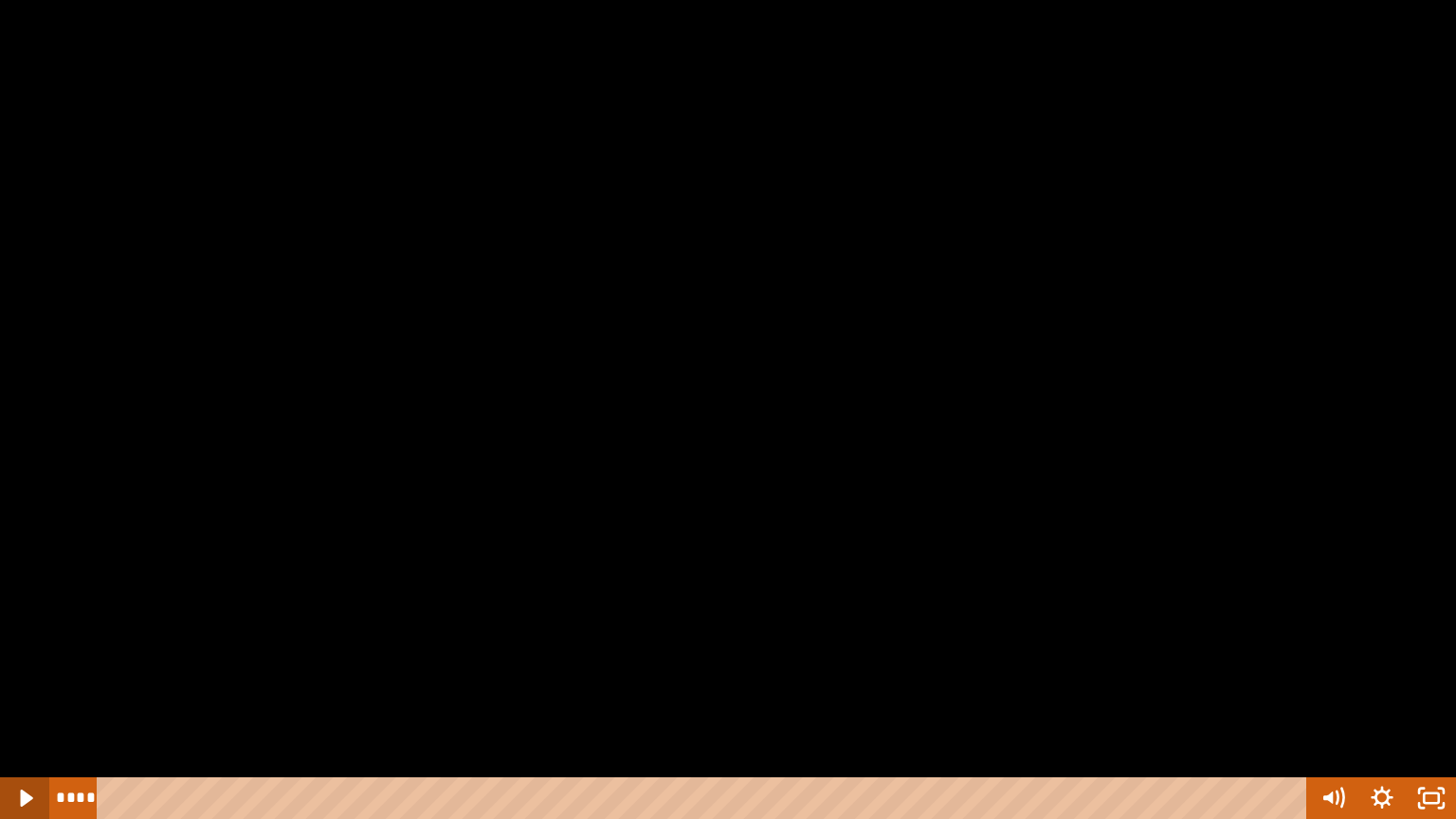 click 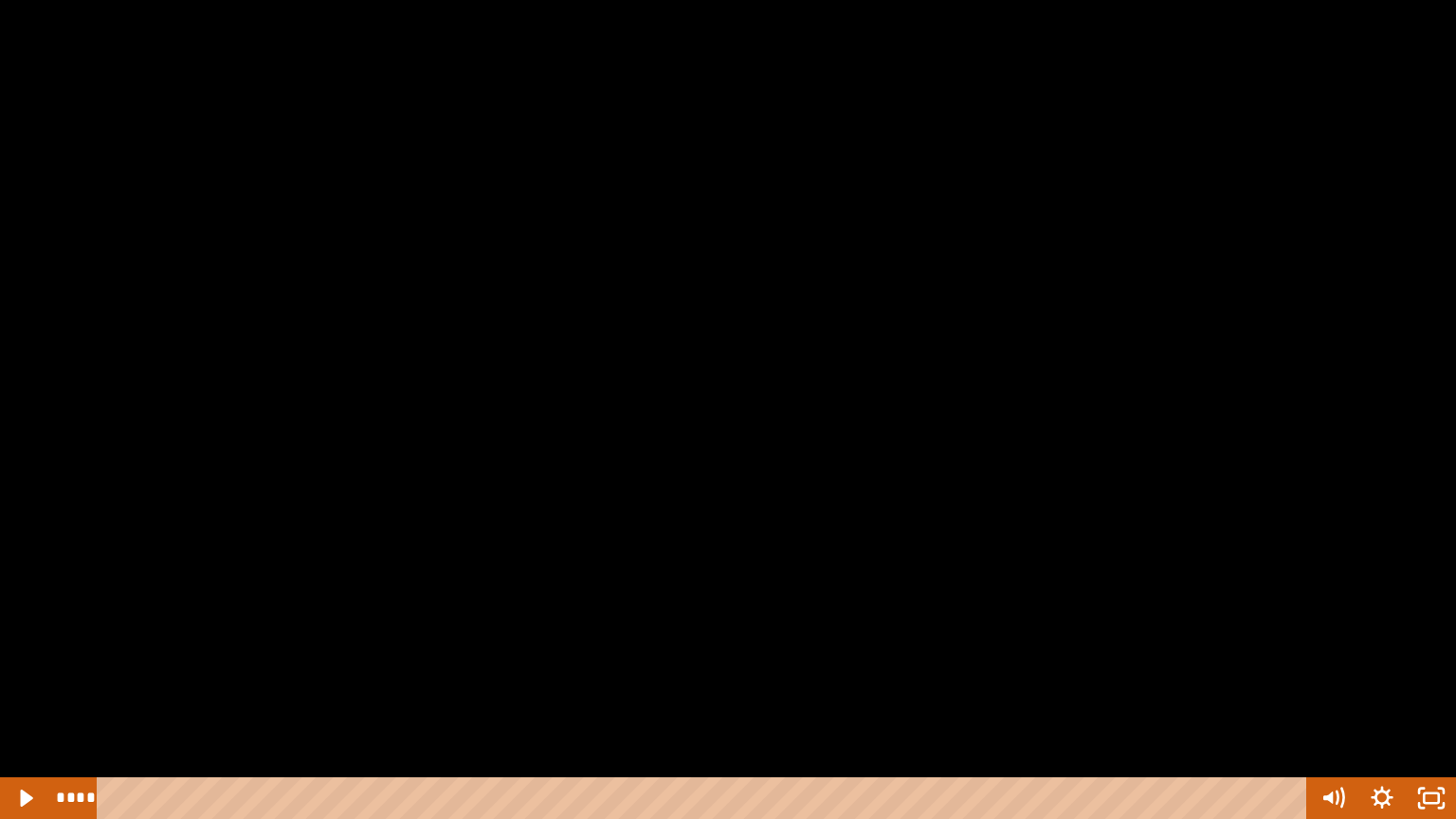 click at bounding box center [728, 410] 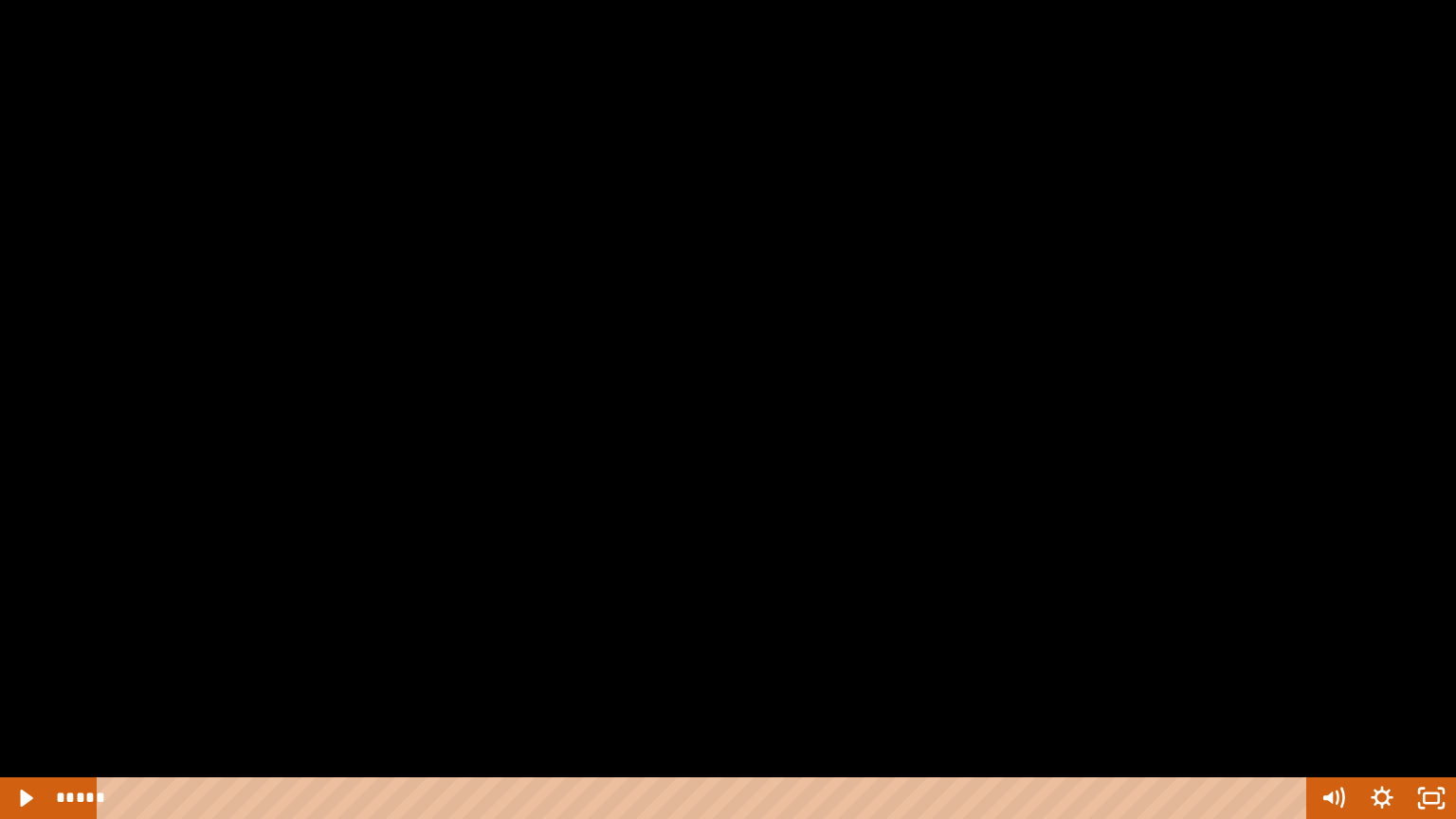 click at bounding box center (728, 410) 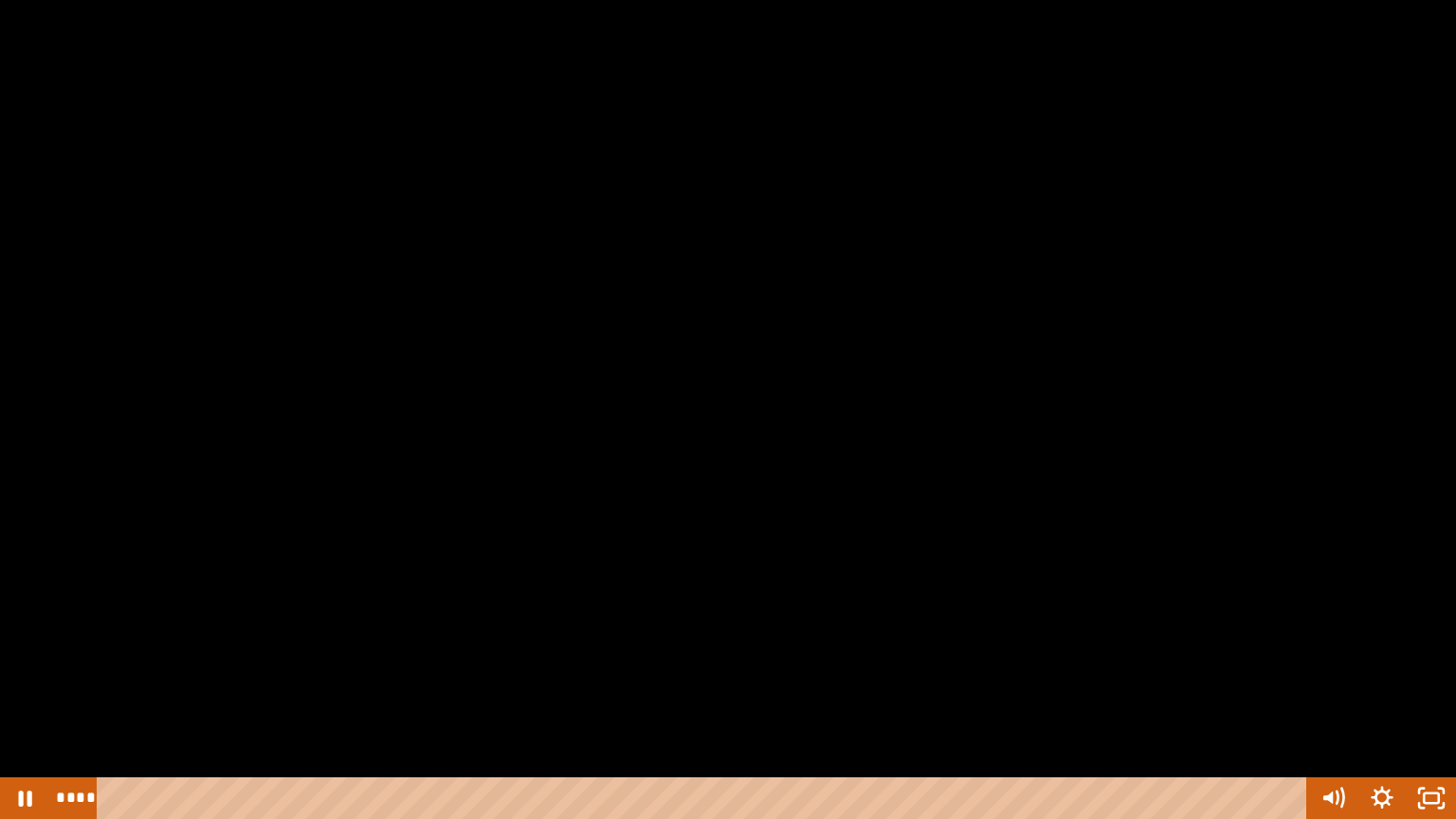 click at bounding box center (728, 410) 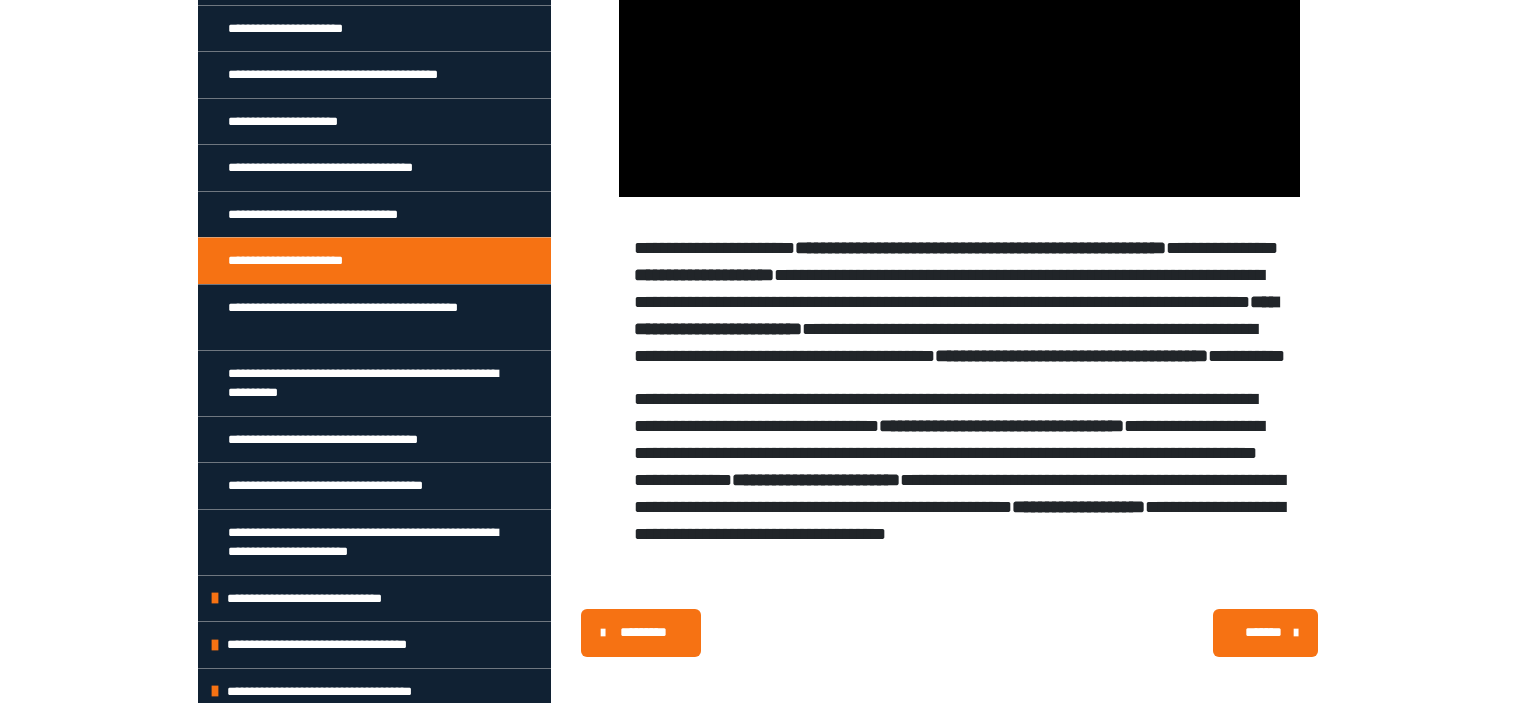 scroll, scrollTop: 640, scrollLeft: 0, axis: vertical 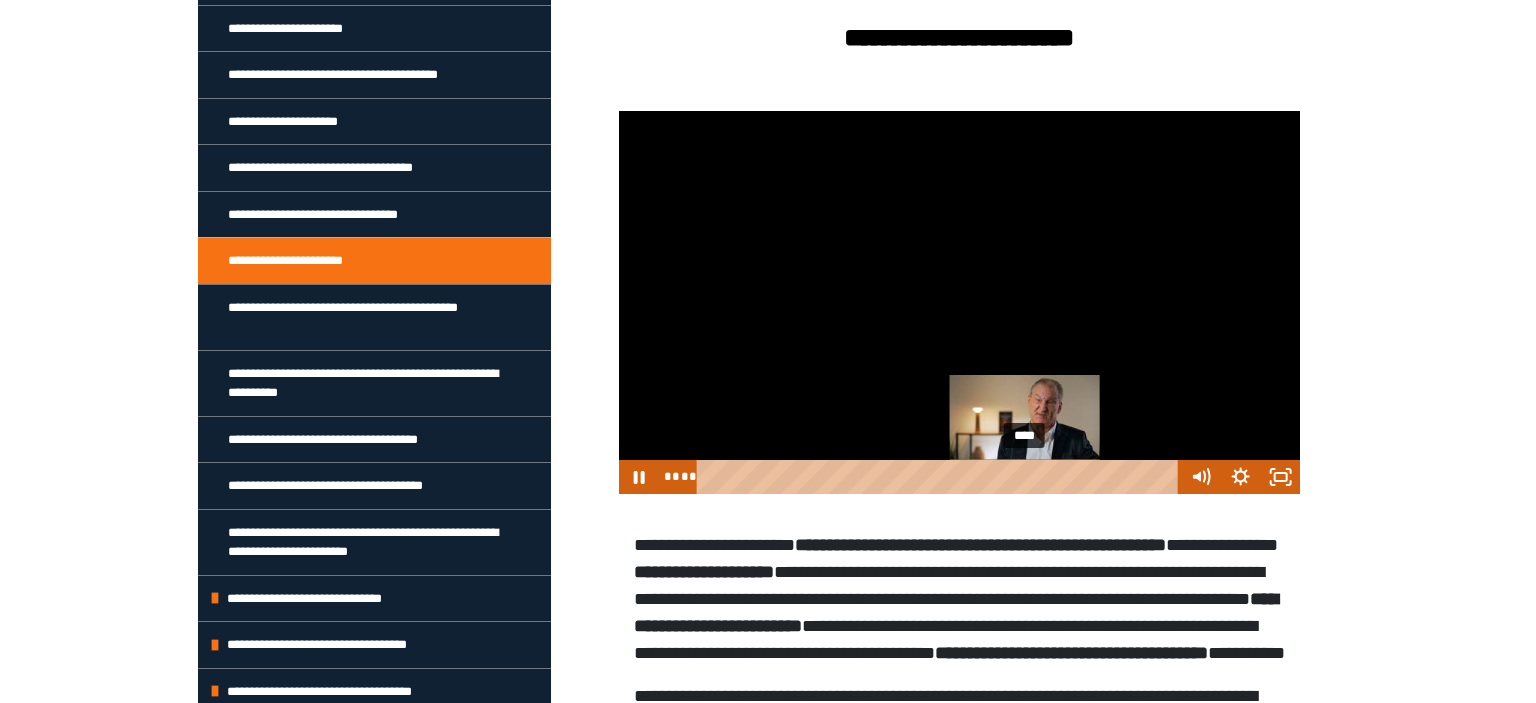 click on "****" at bounding box center (940, 477) 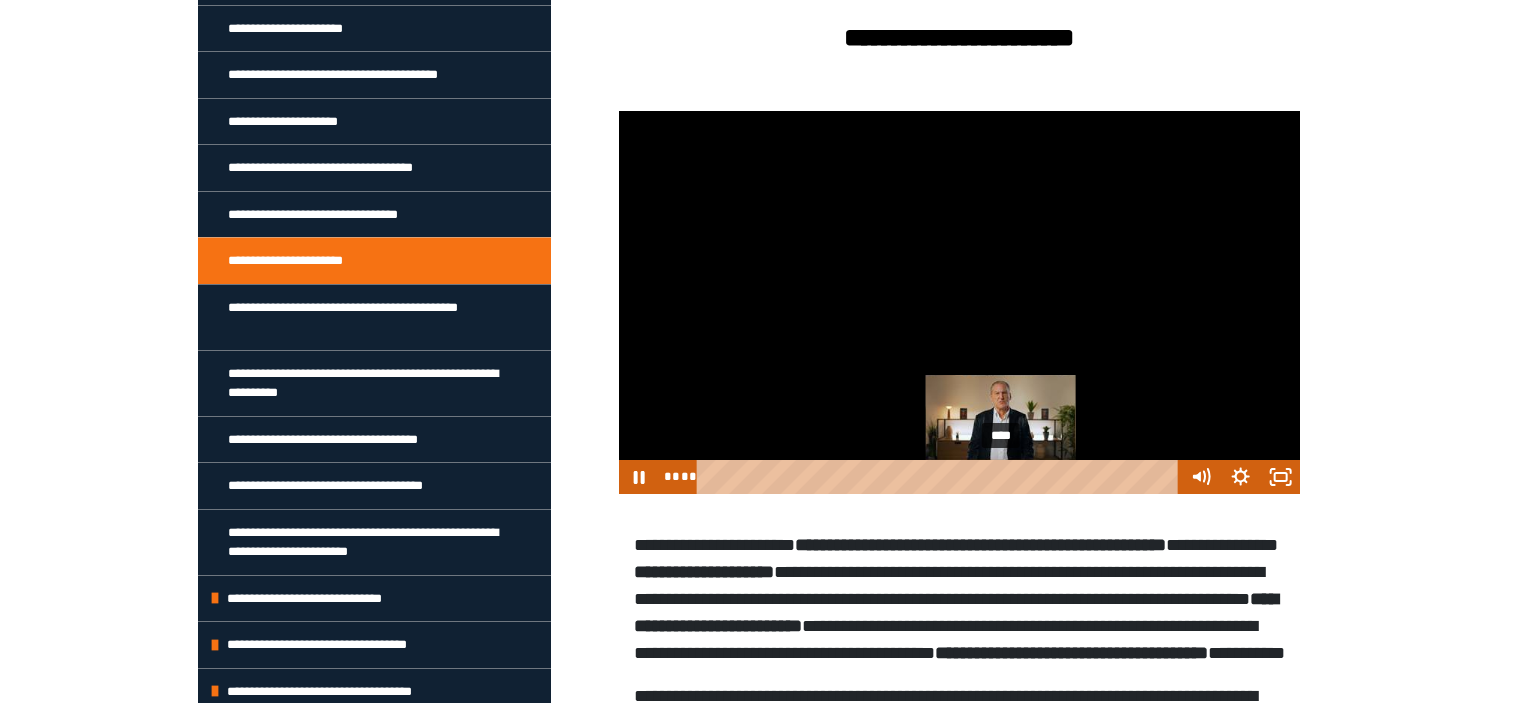click on "****" at bounding box center (940, 477) 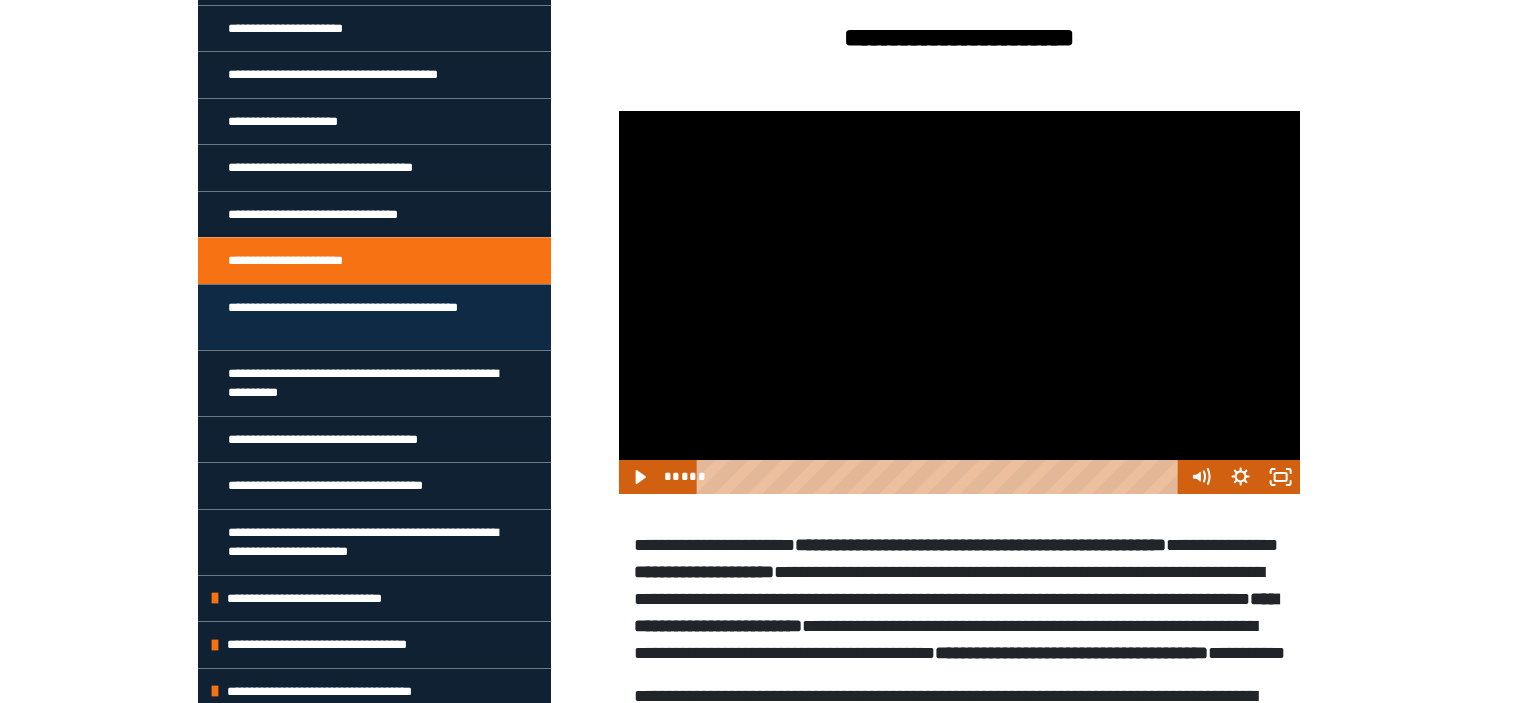 click on "**********" at bounding box center [366, 317] 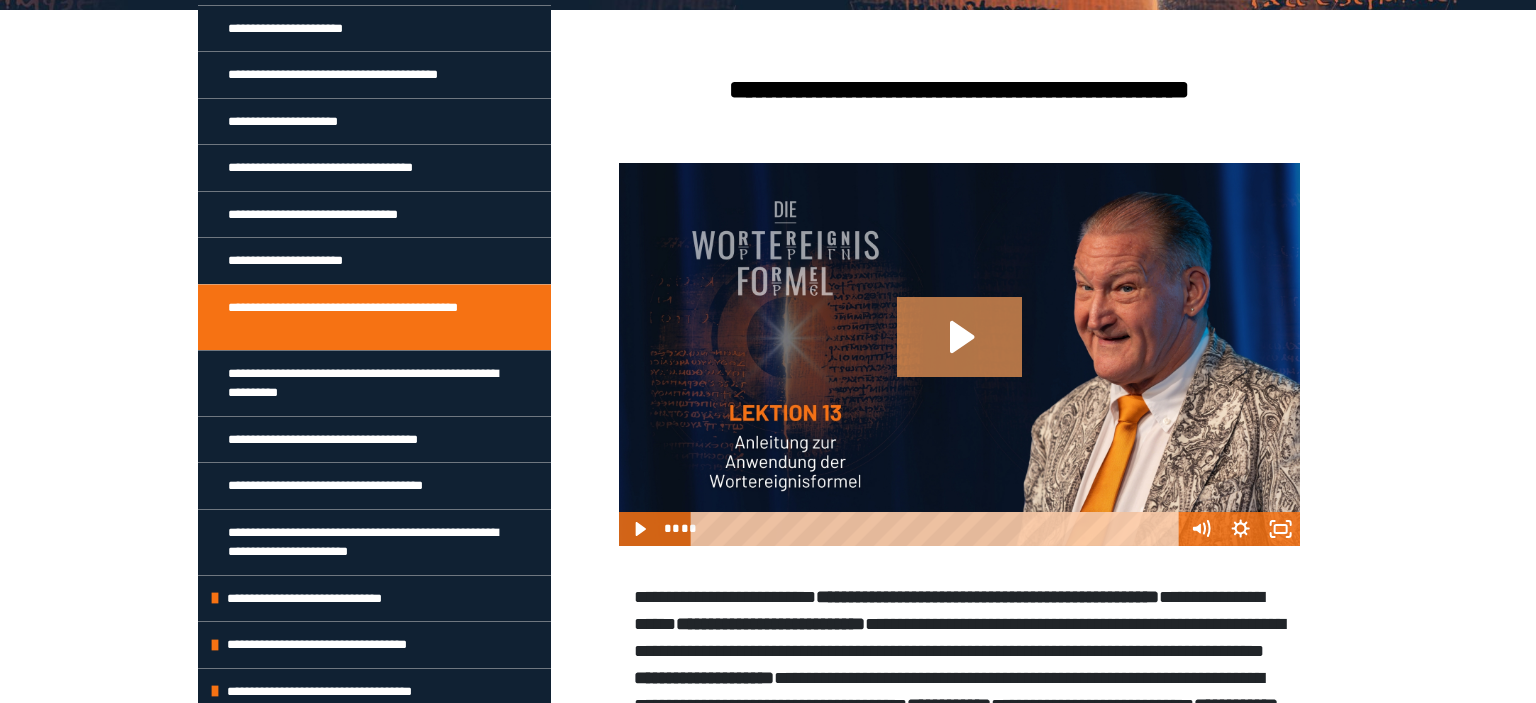 click 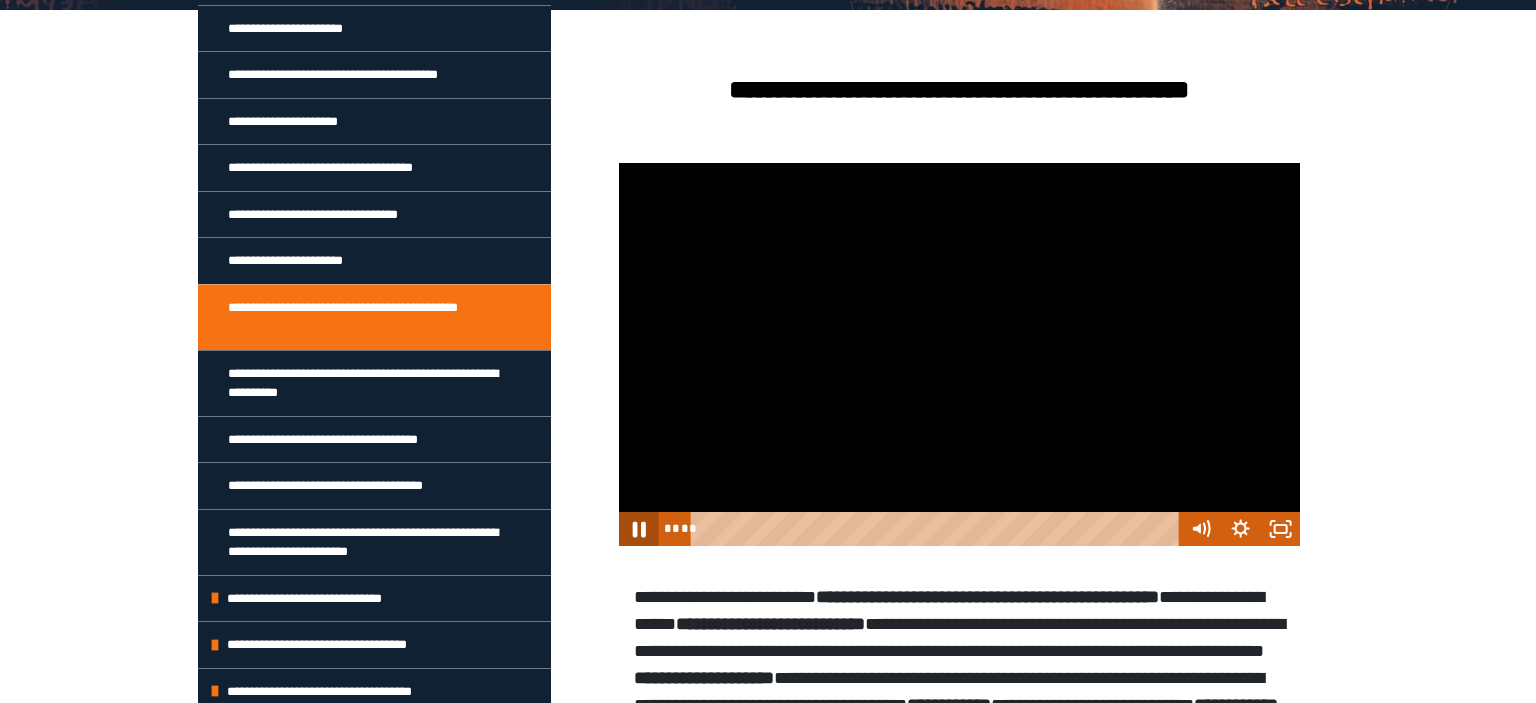 click 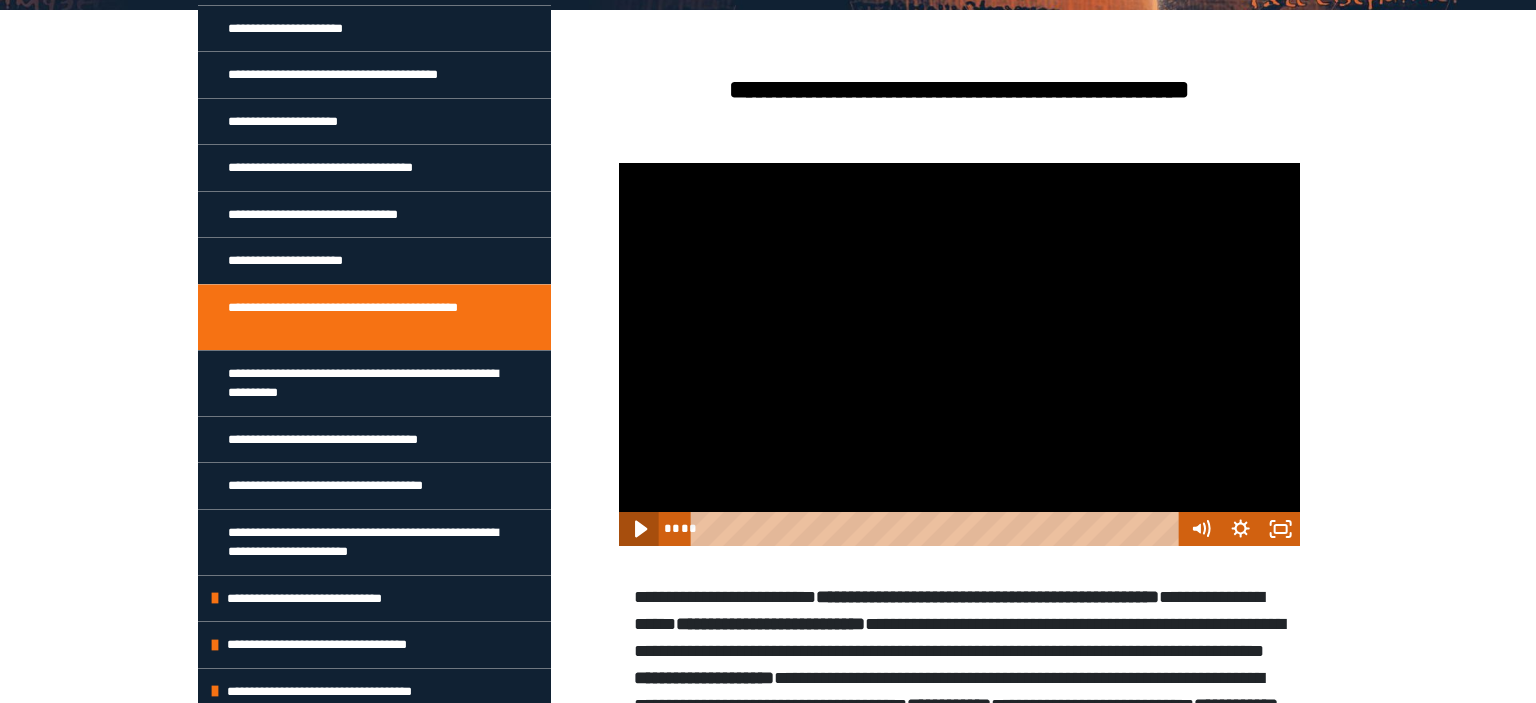 click 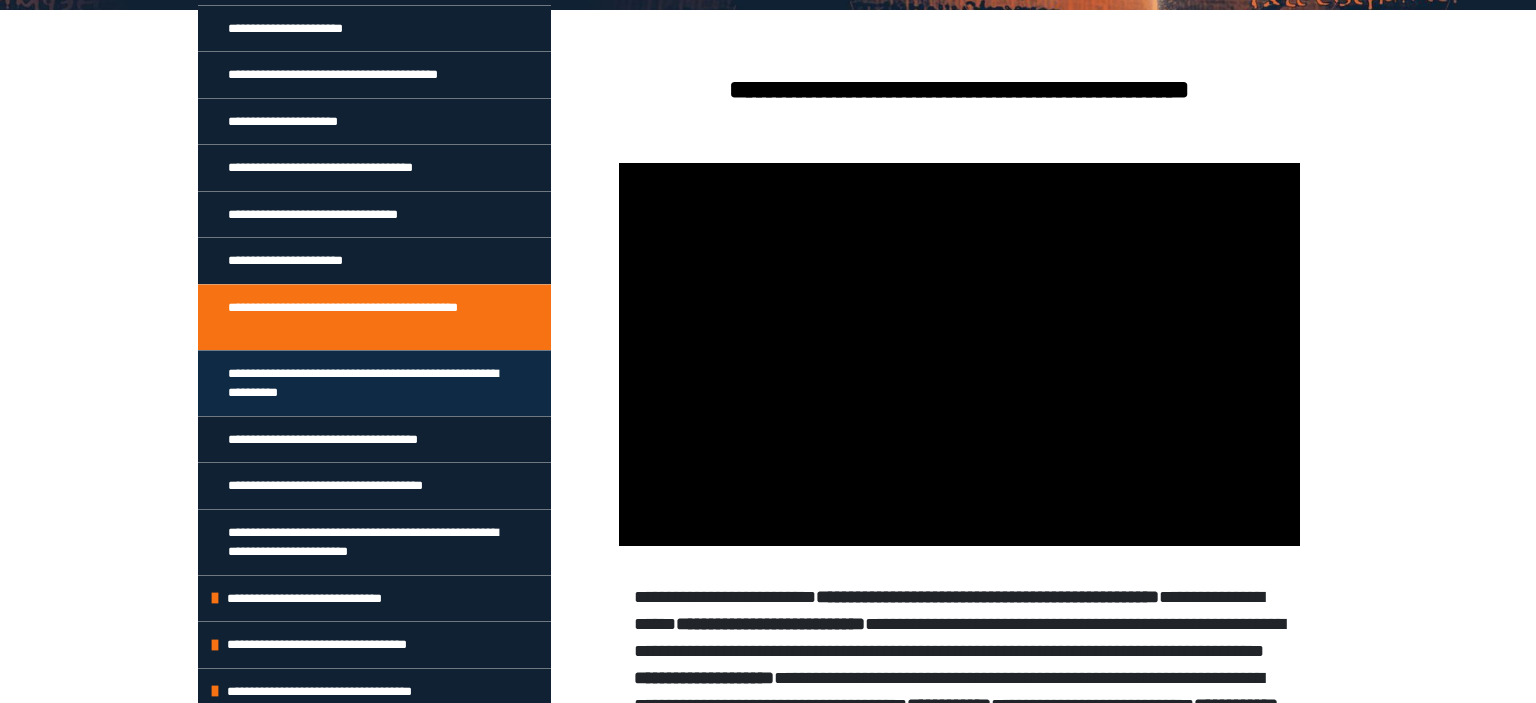 click on "**********" at bounding box center (366, 383) 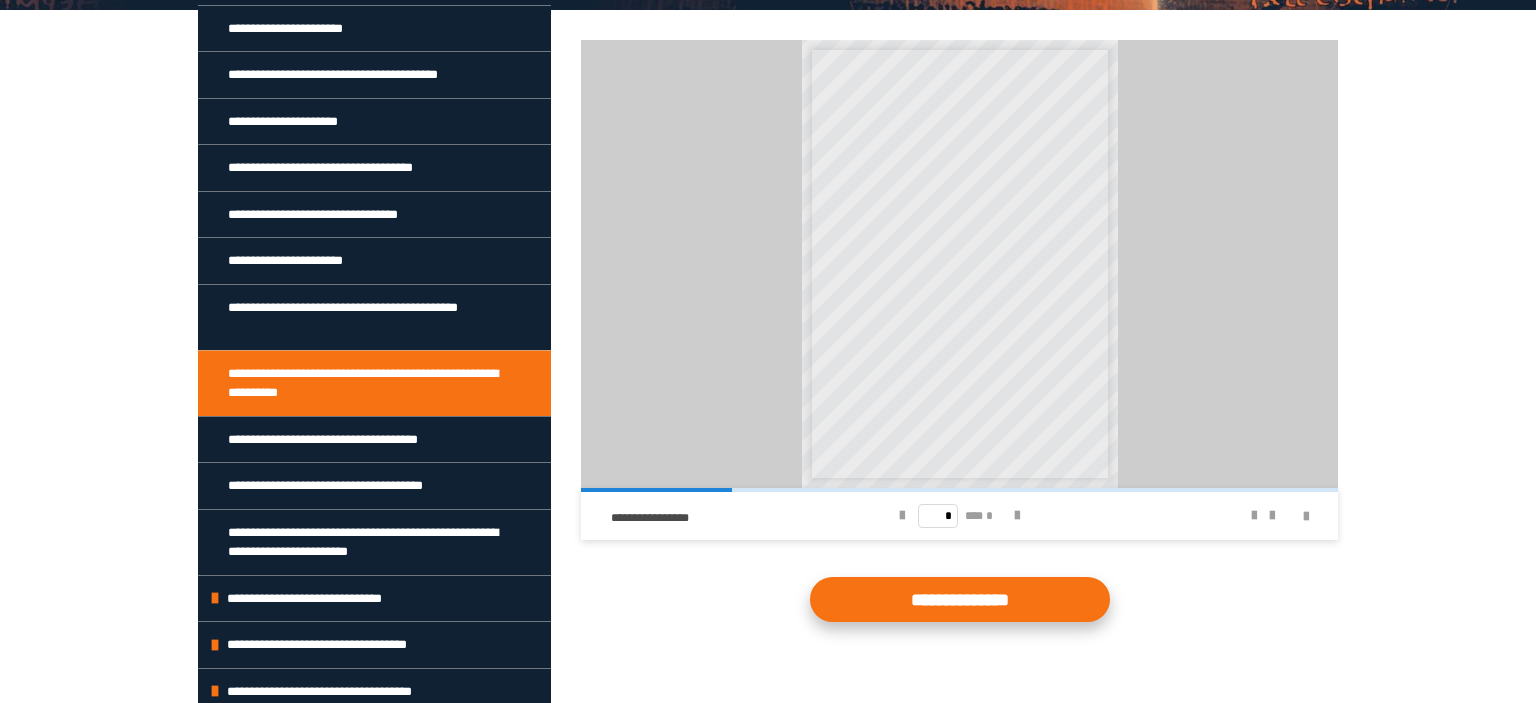 click on "**********" at bounding box center (960, 599) 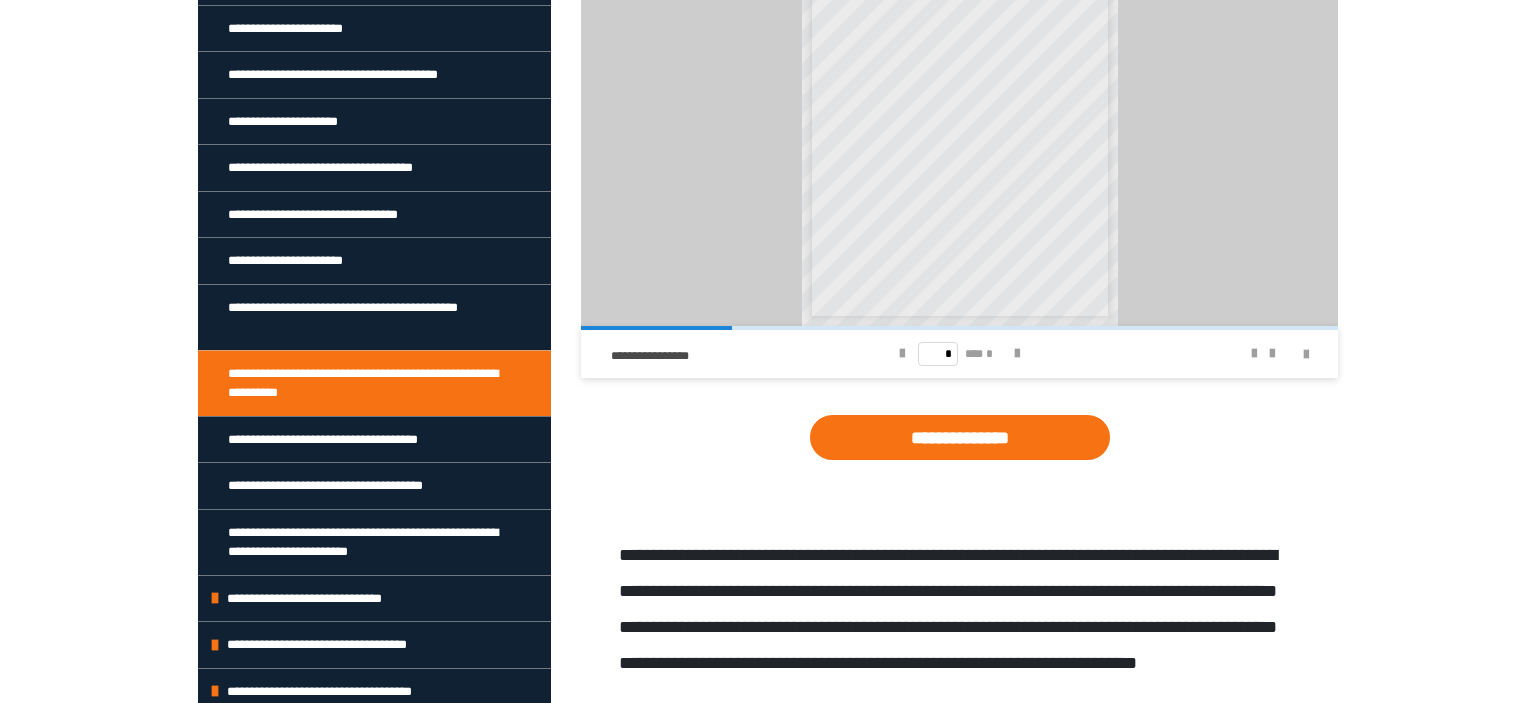 scroll, scrollTop: 499, scrollLeft: 0, axis: vertical 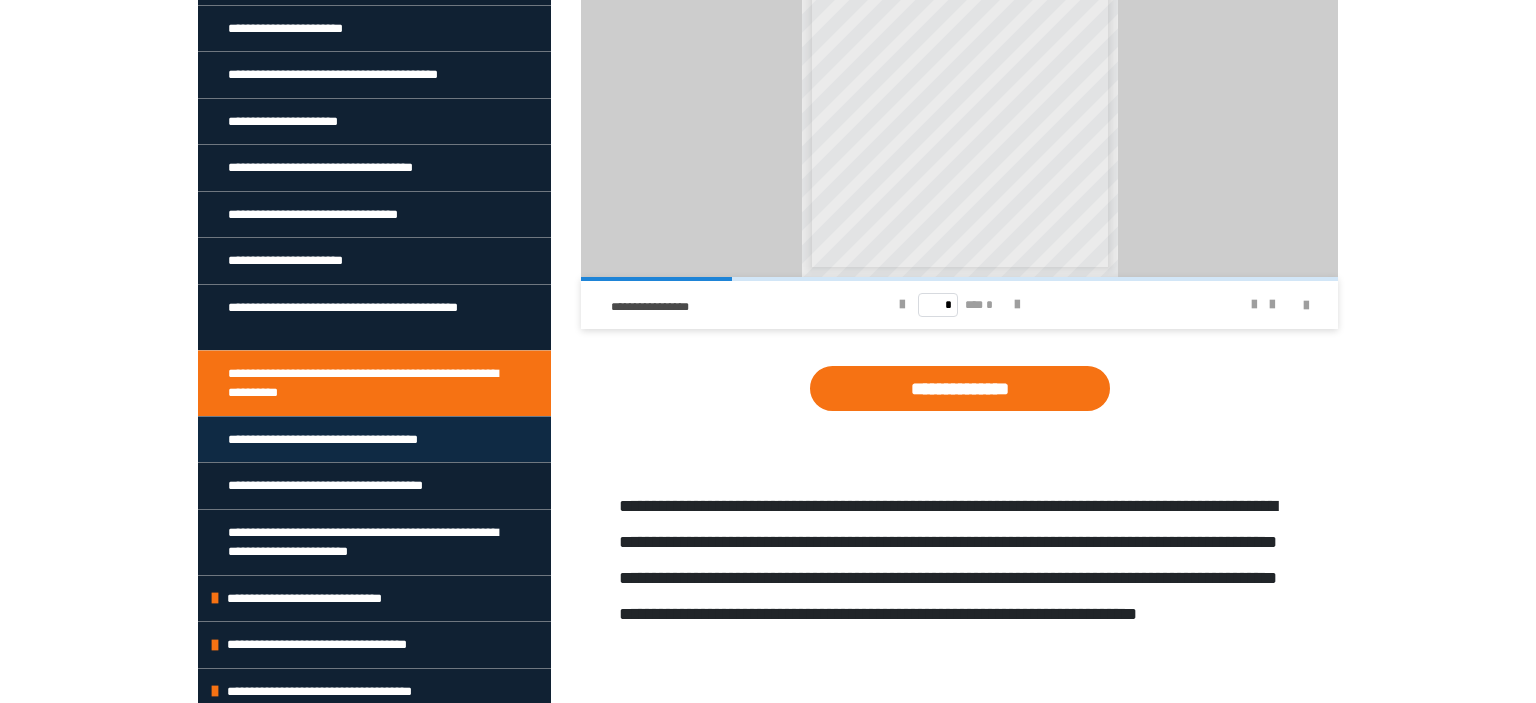 click on "**********" at bounding box center (349, 440) 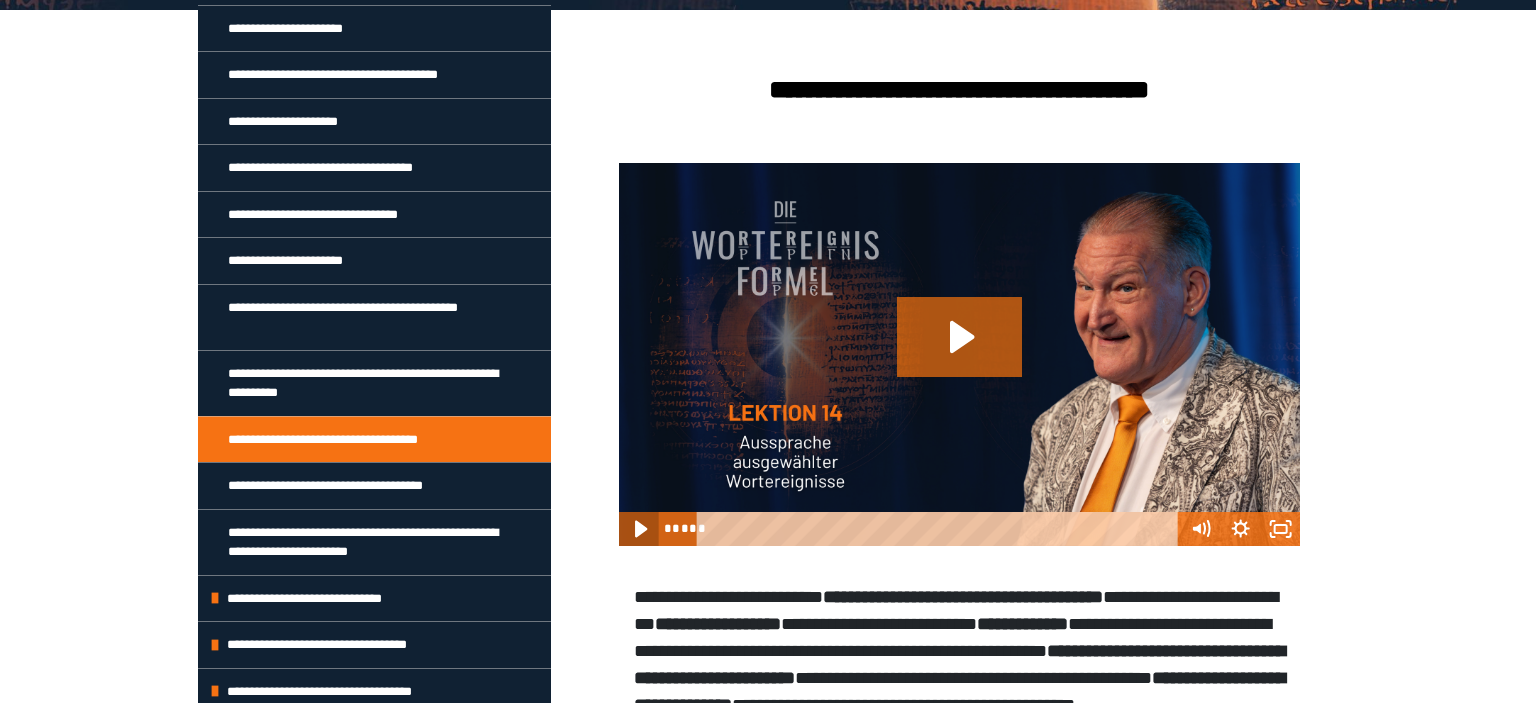 click 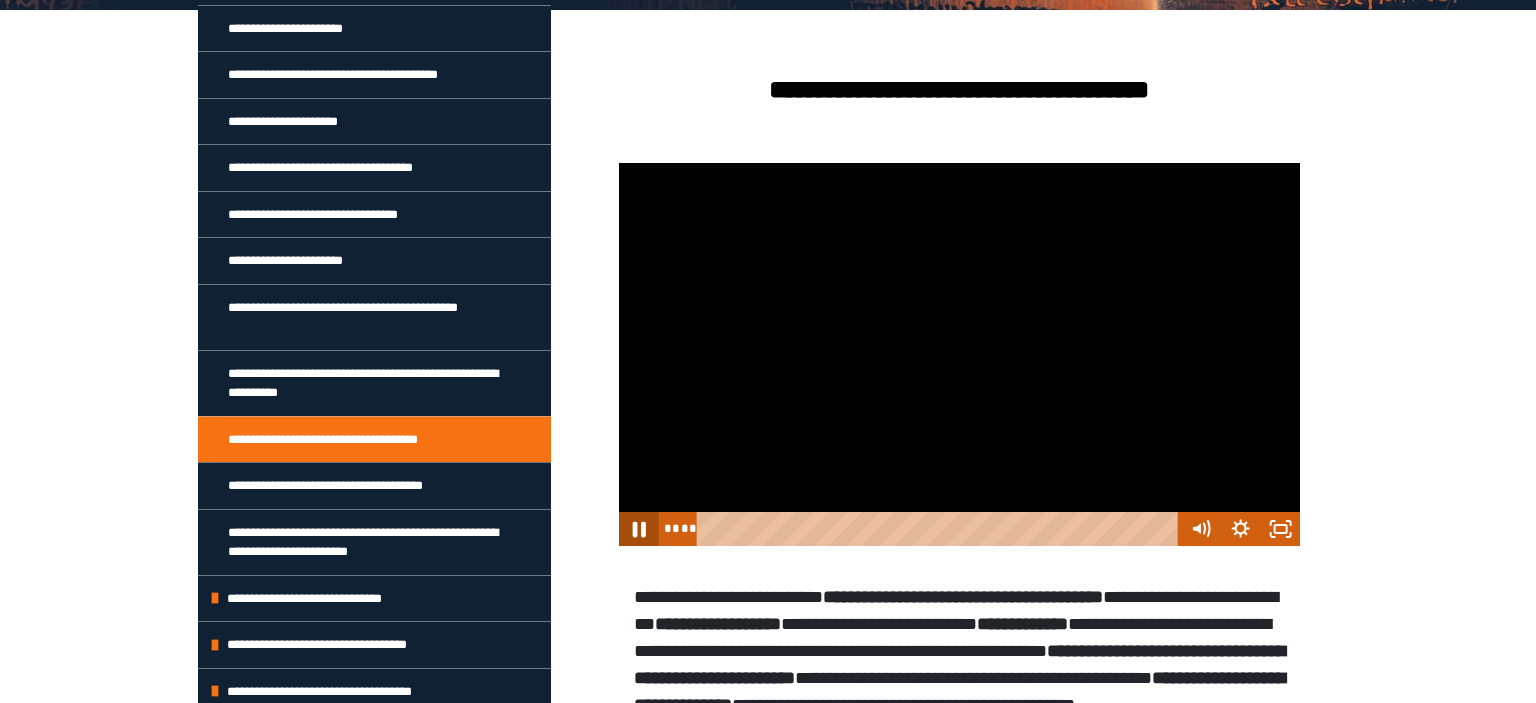 click 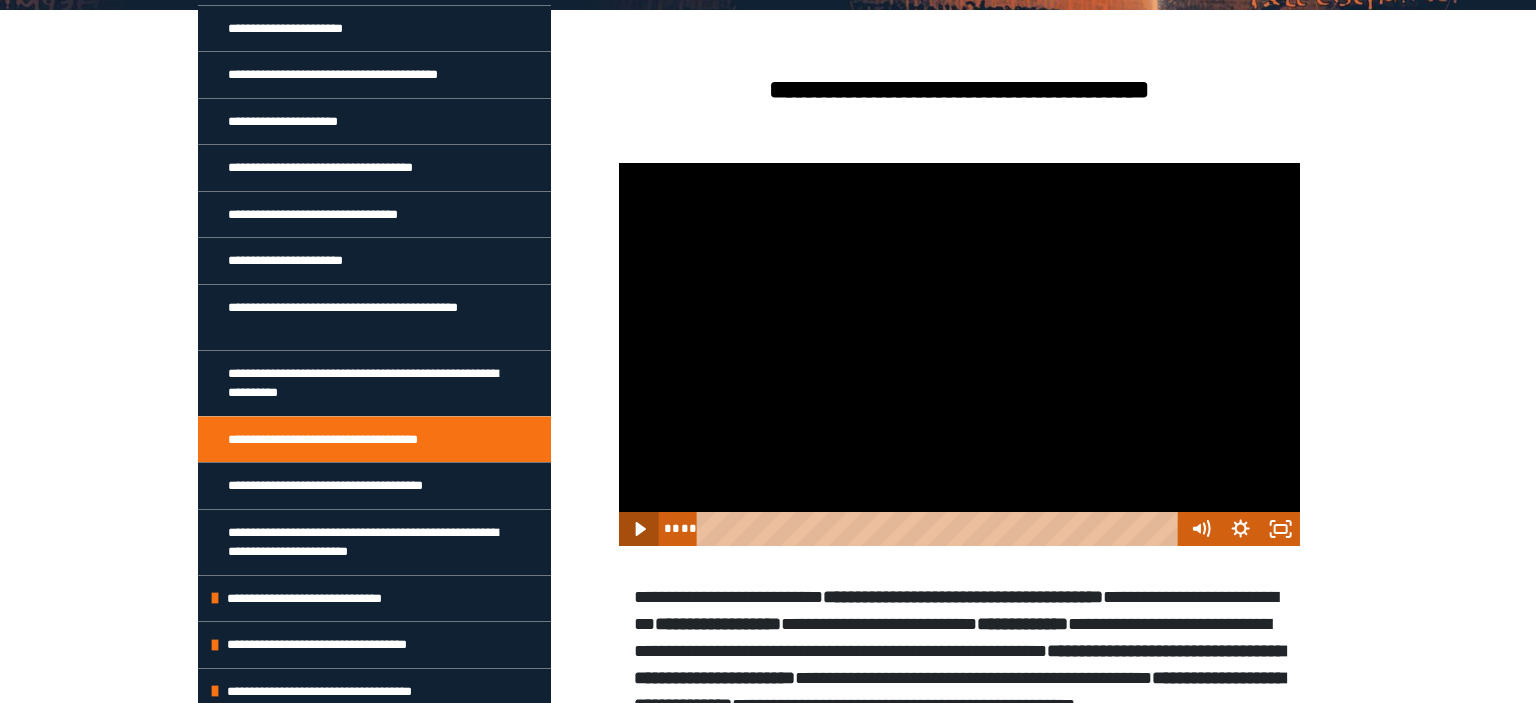type 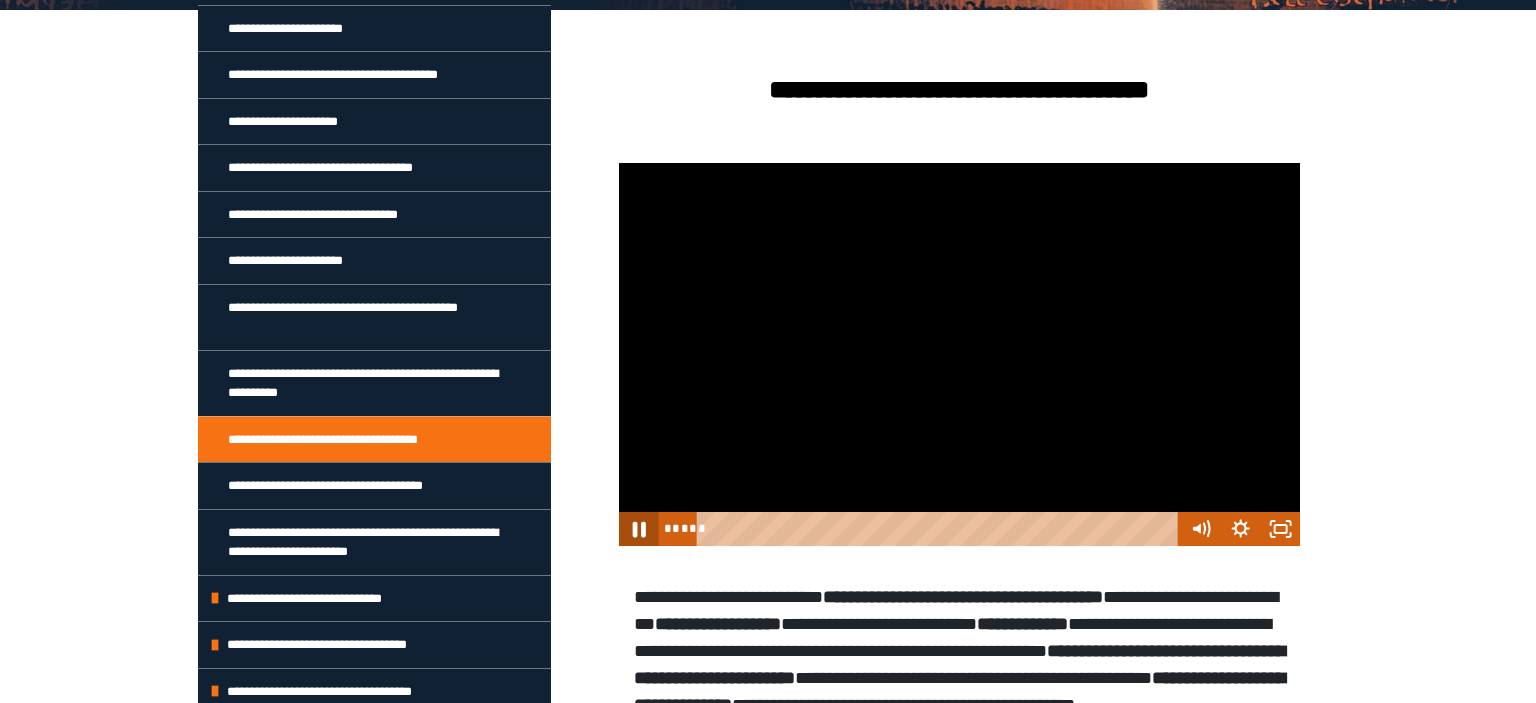 click 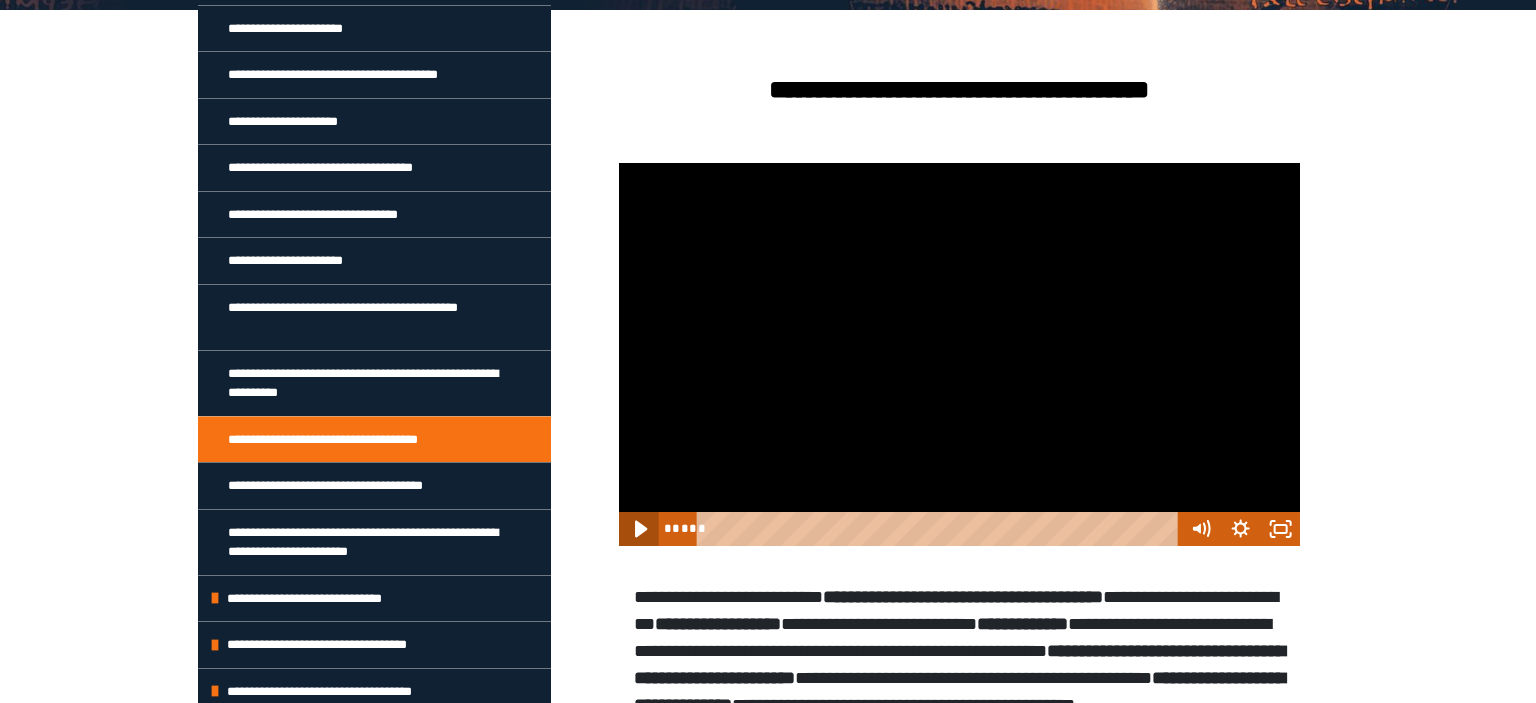 click 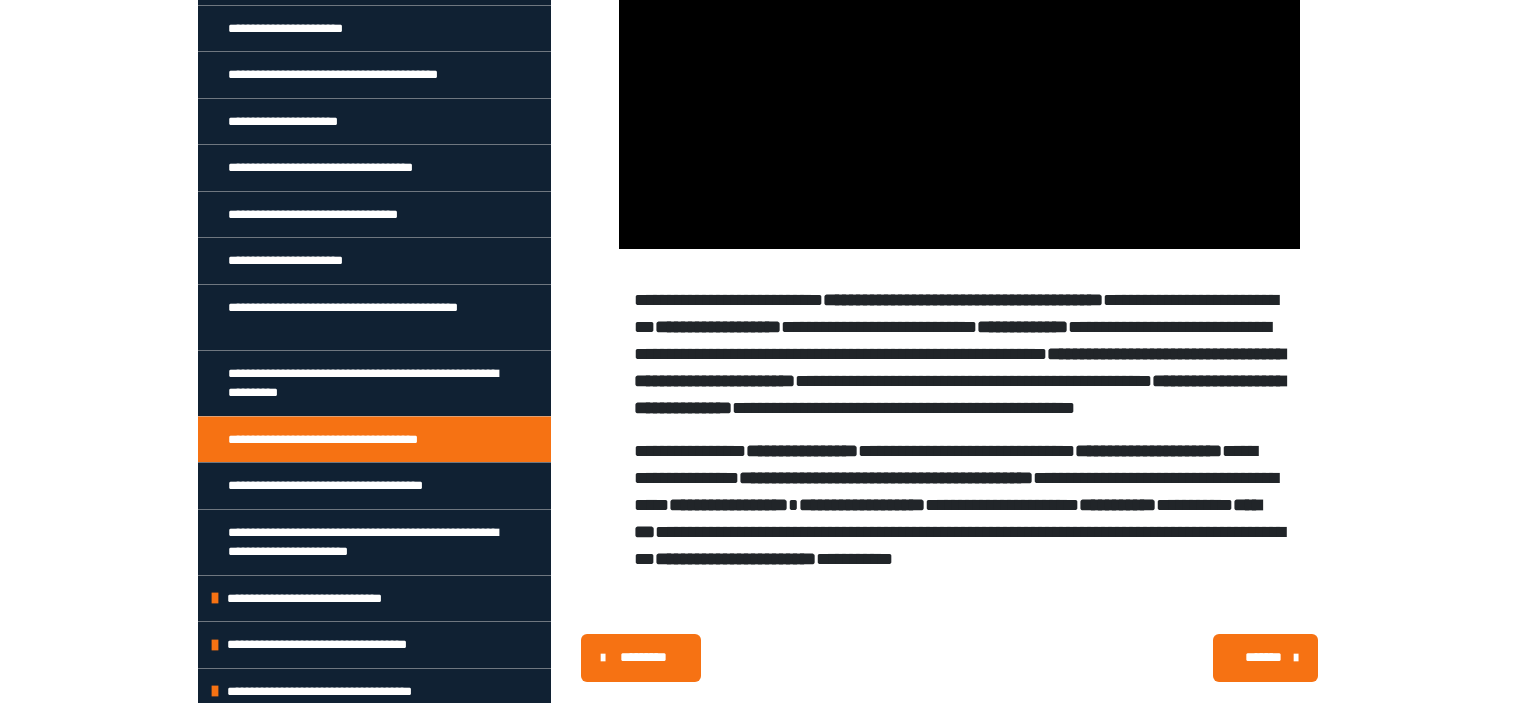 scroll, scrollTop: 677, scrollLeft: 0, axis: vertical 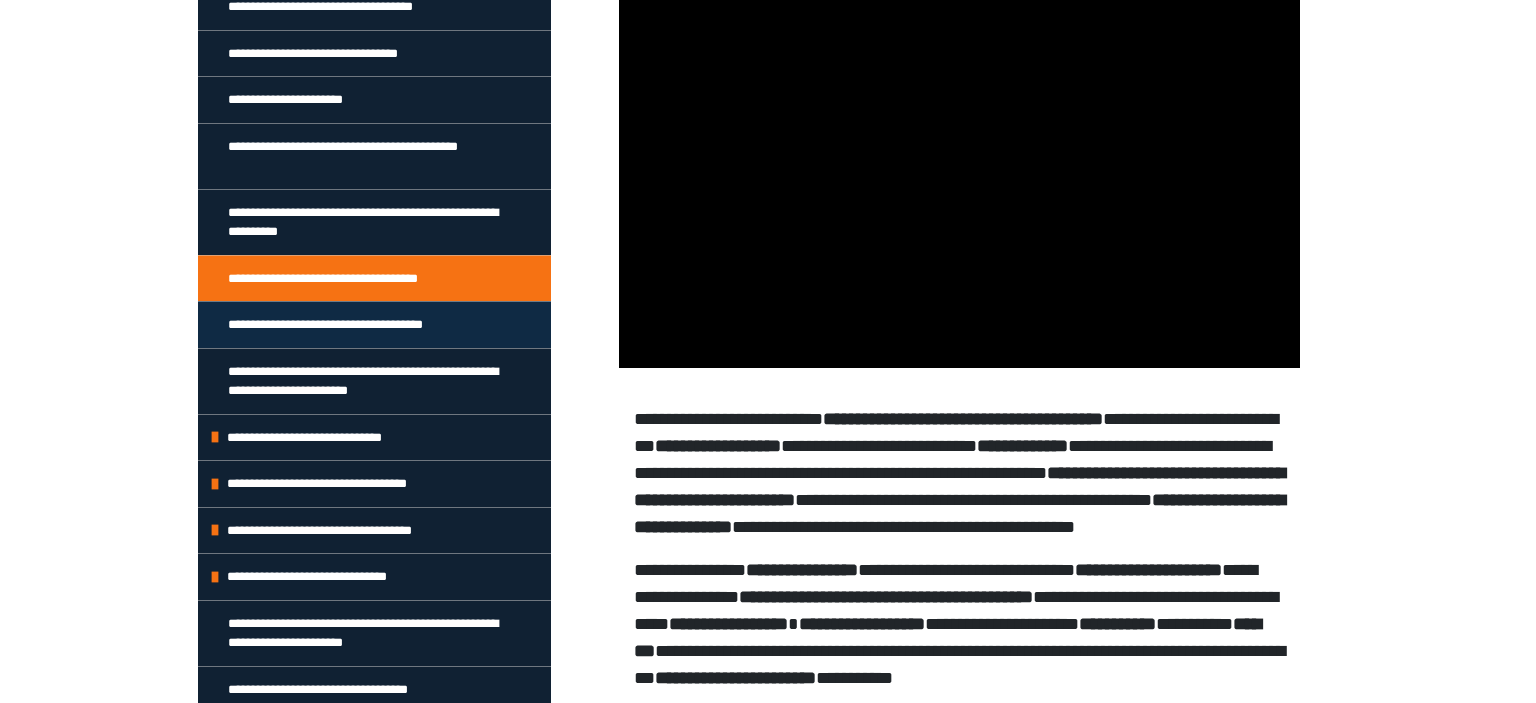 click on "**********" at bounding box center [351, 325] 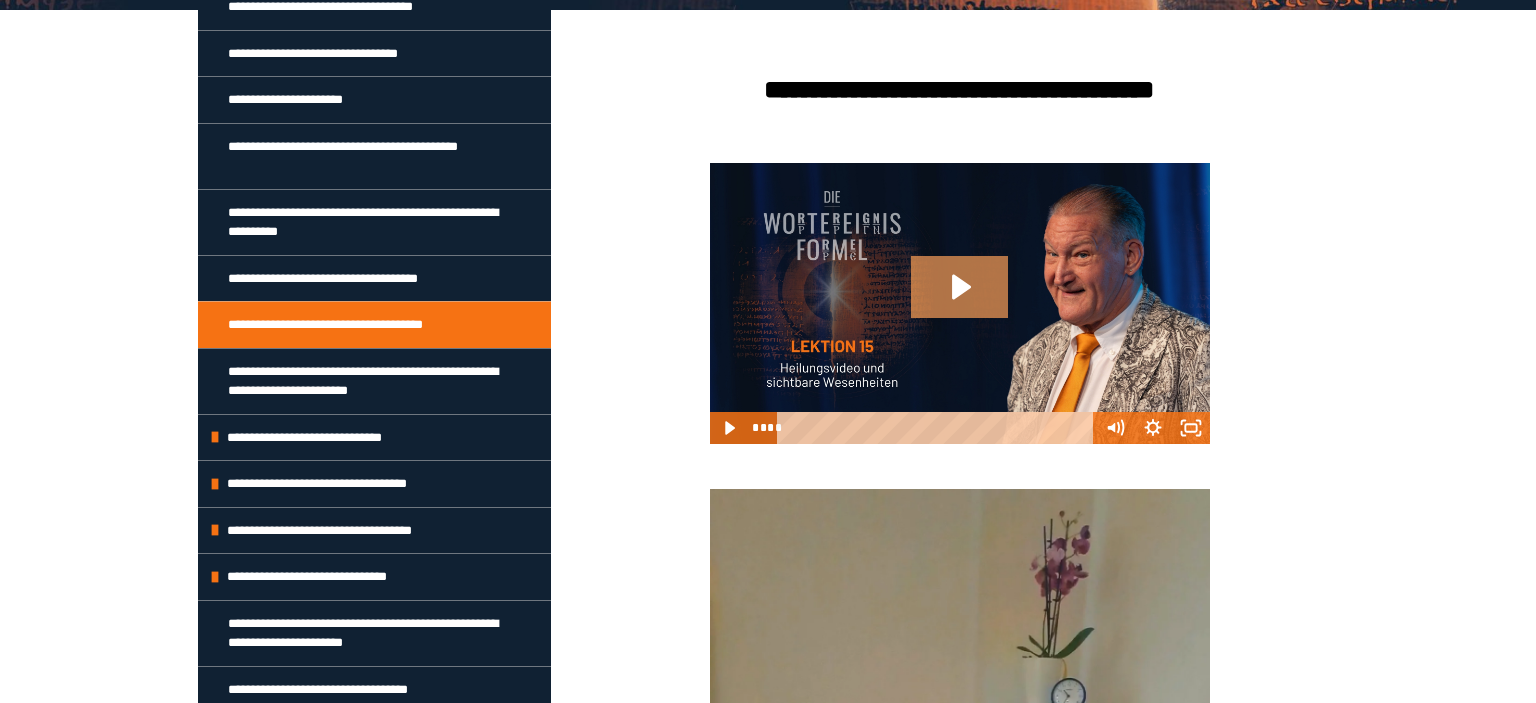 click 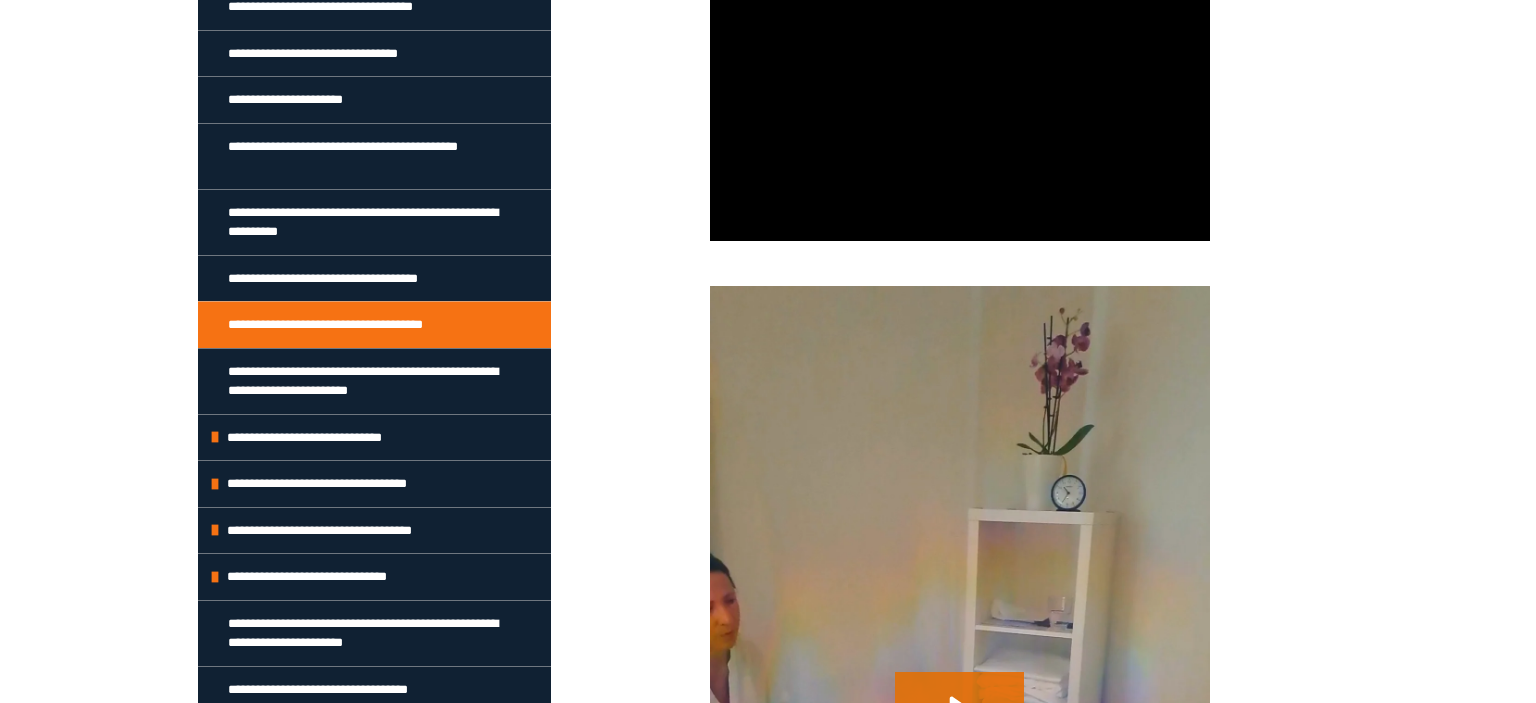 scroll, scrollTop: 499, scrollLeft: 0, axis: vertical 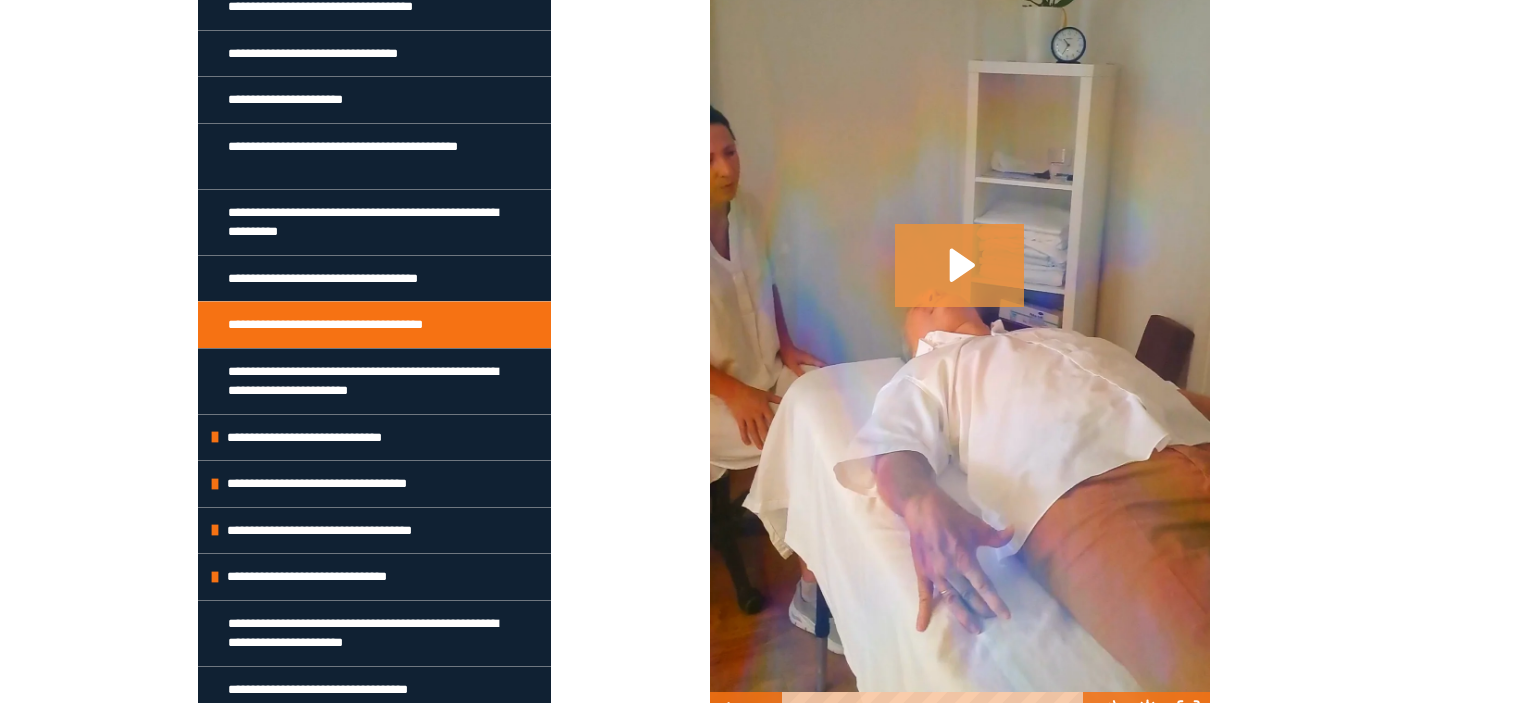 click 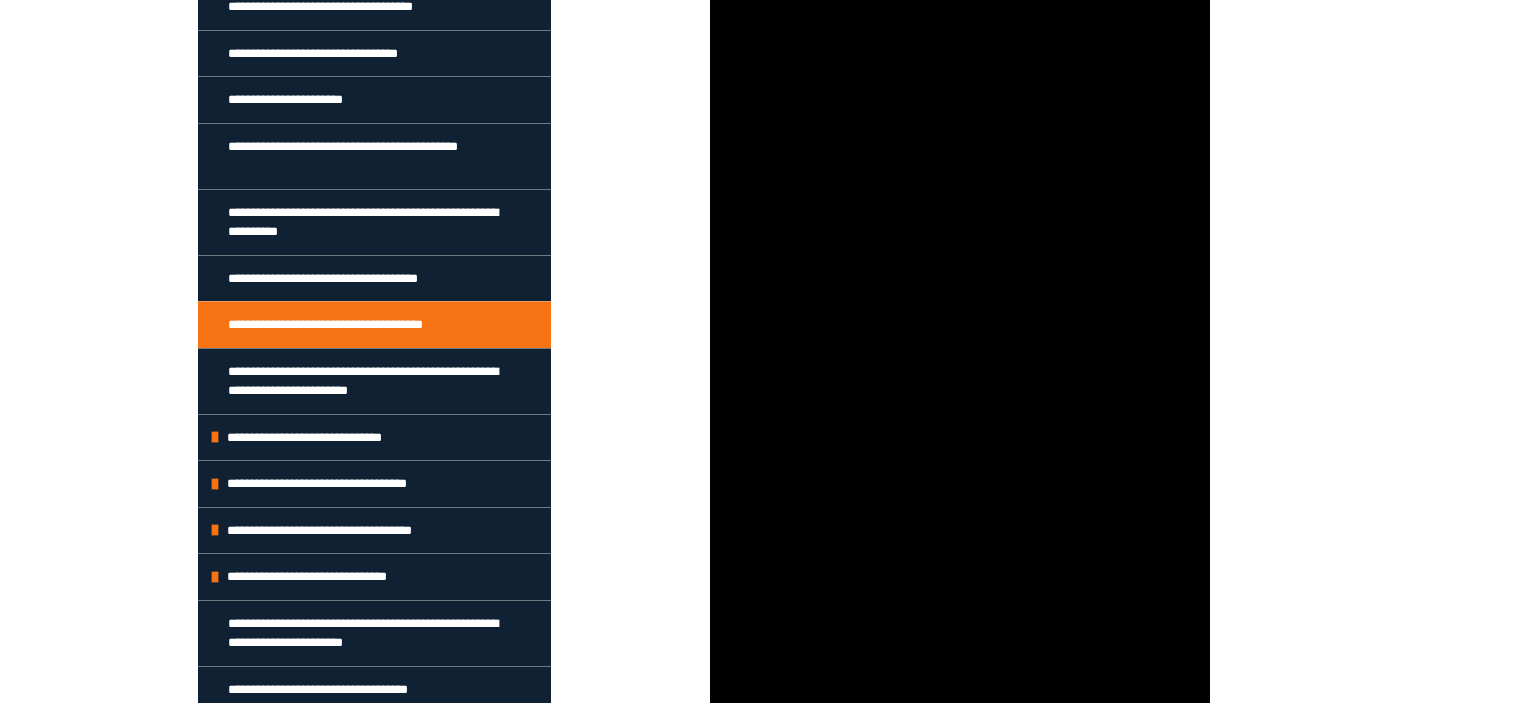 scroll, scrollTop: 816, scrollLeft: 0, axis: vertical 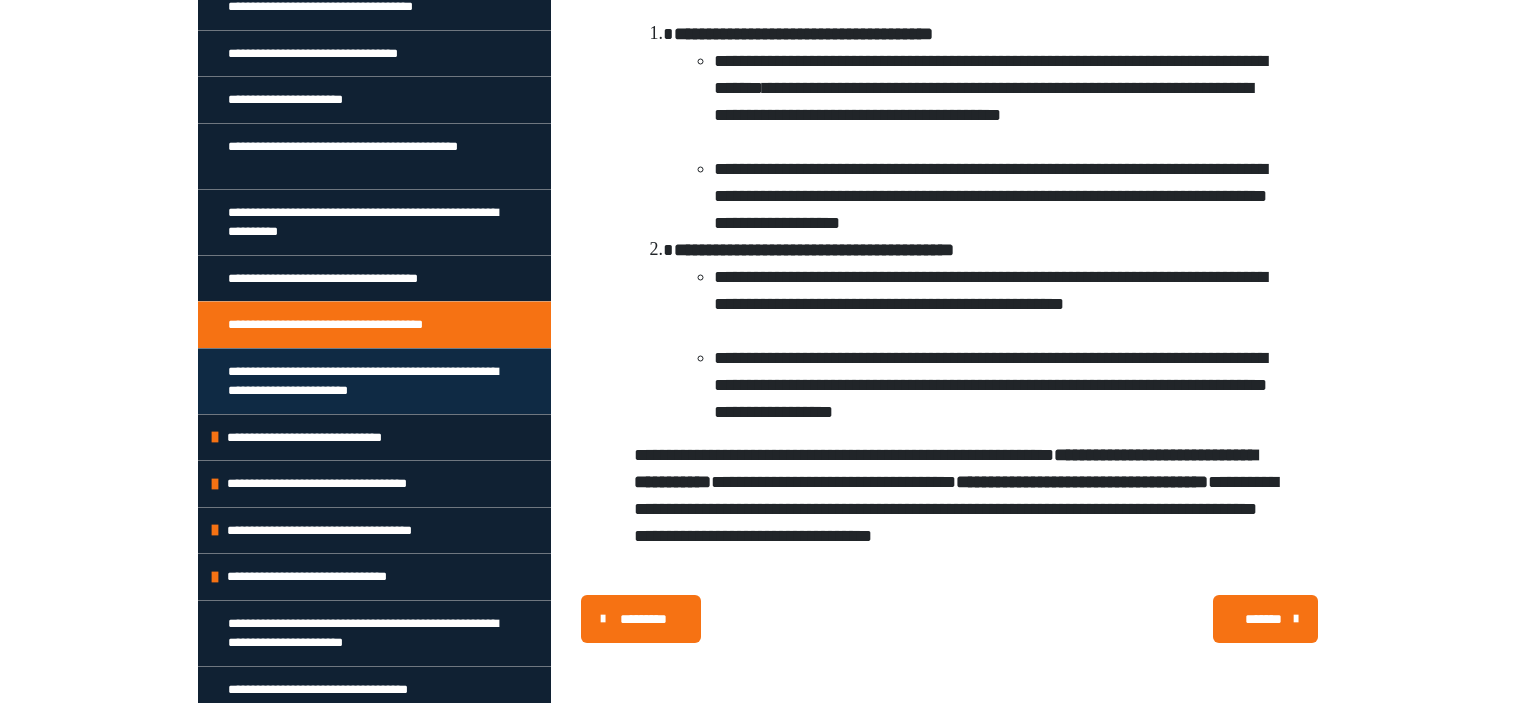 click on "**********" at bounding box center (366, 381) 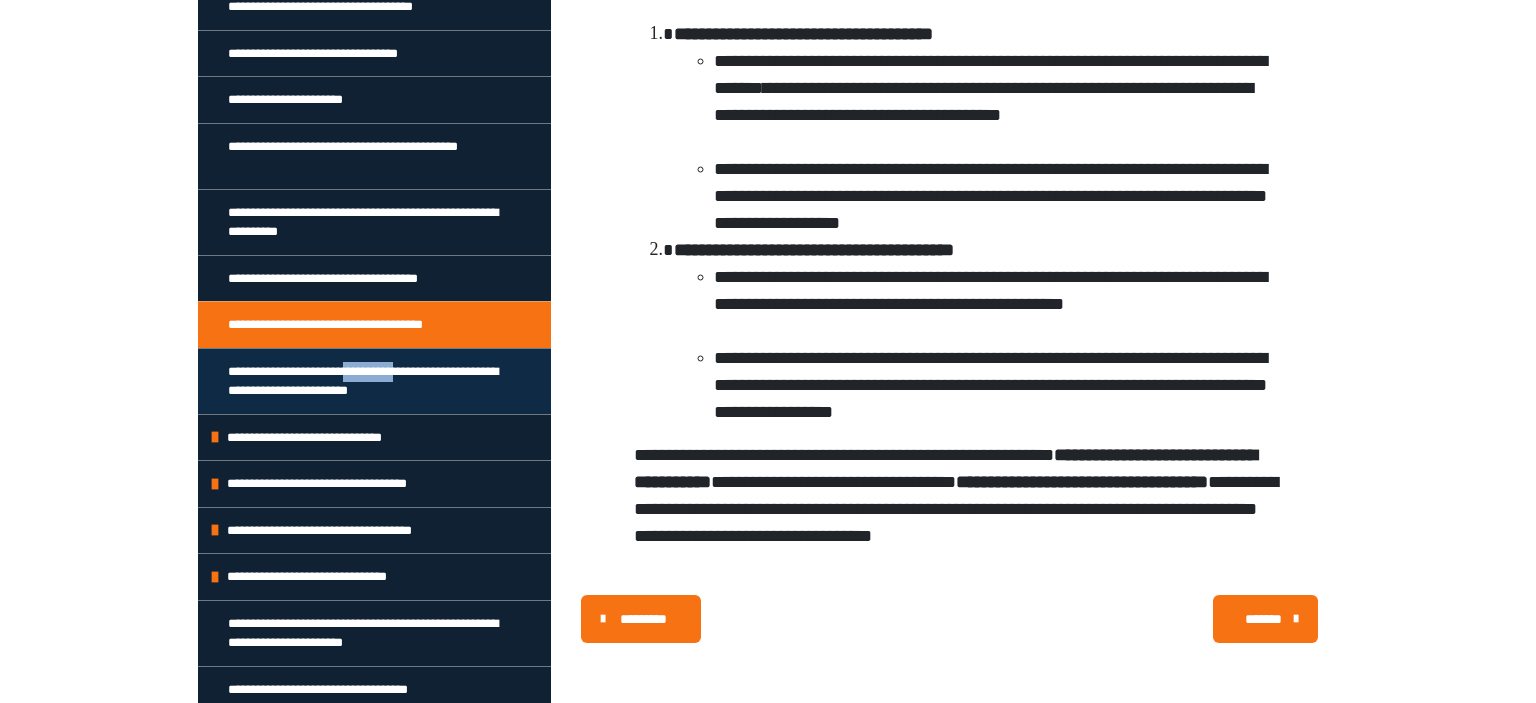 scroll, scrollTop: 288, scrollLeft: 0, axis: vertical 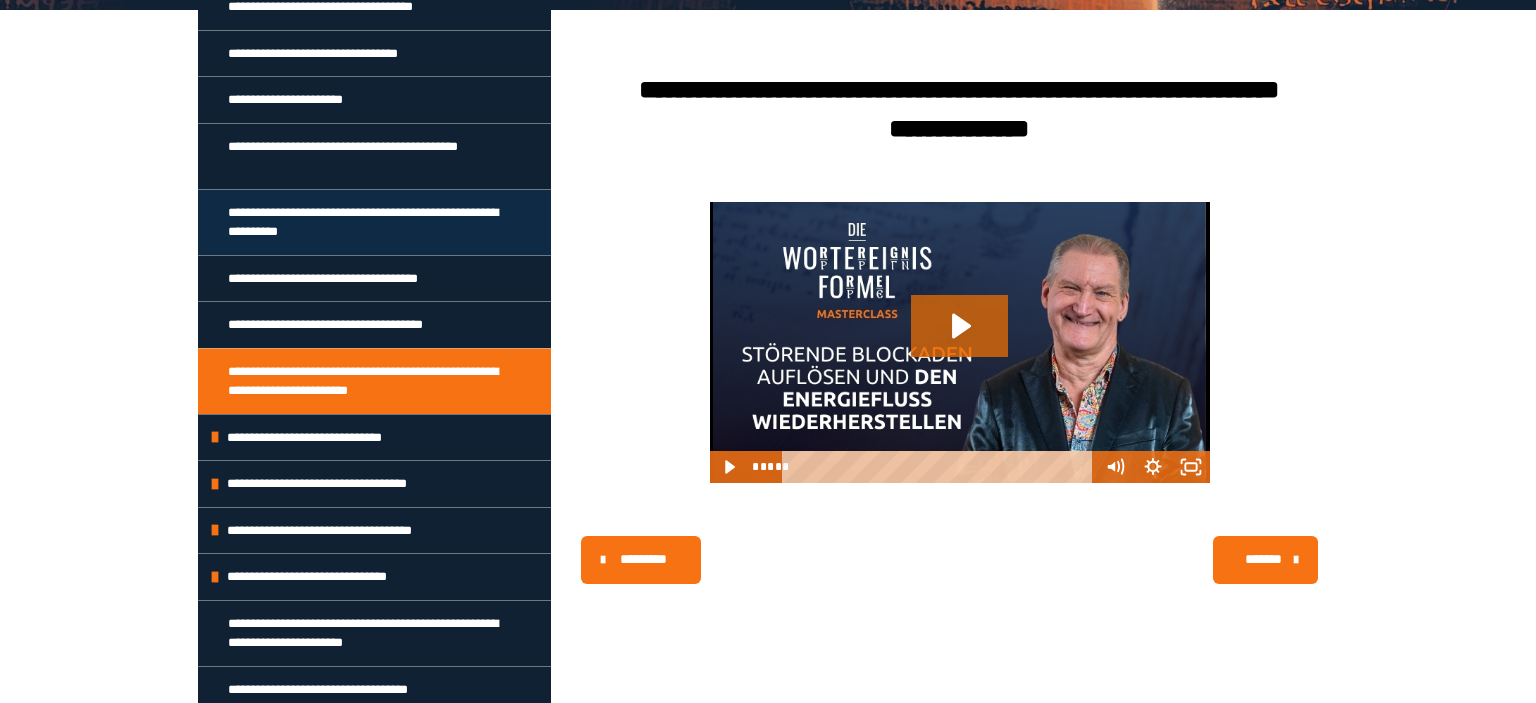 click on "**********" at bounding box center (366, 222) 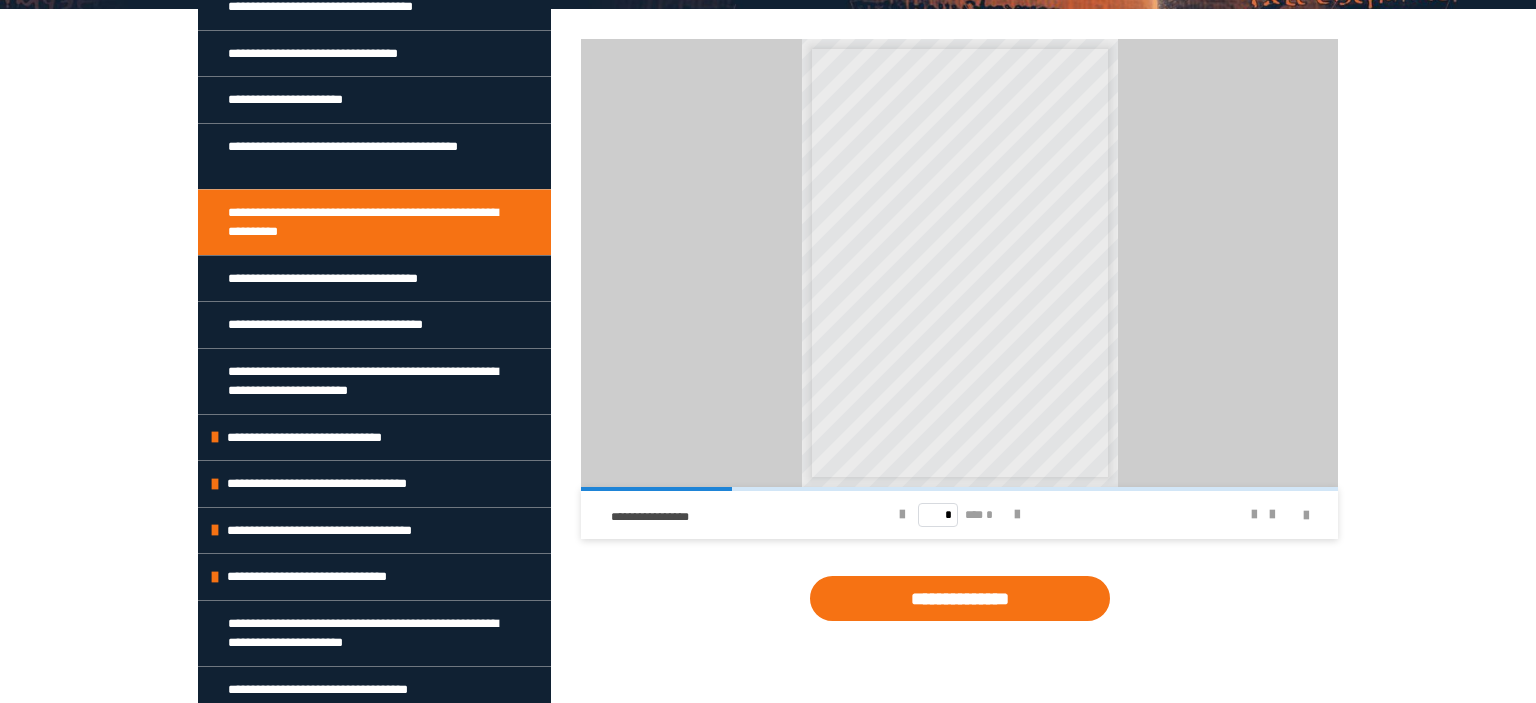 scroll, scrollTop: 340, scrollLeft: 0, axis: vertical 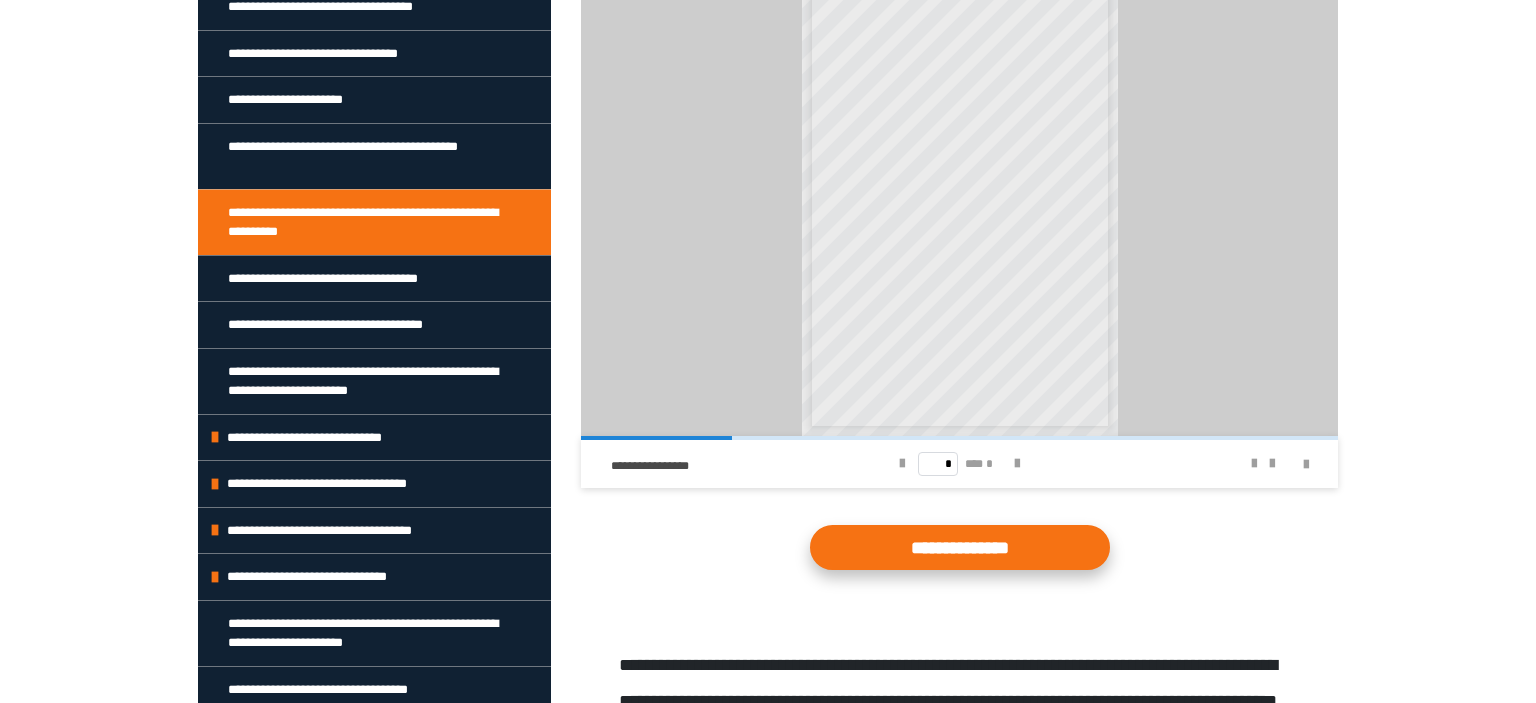 click on "**********" at bounding box center (960, 547) 